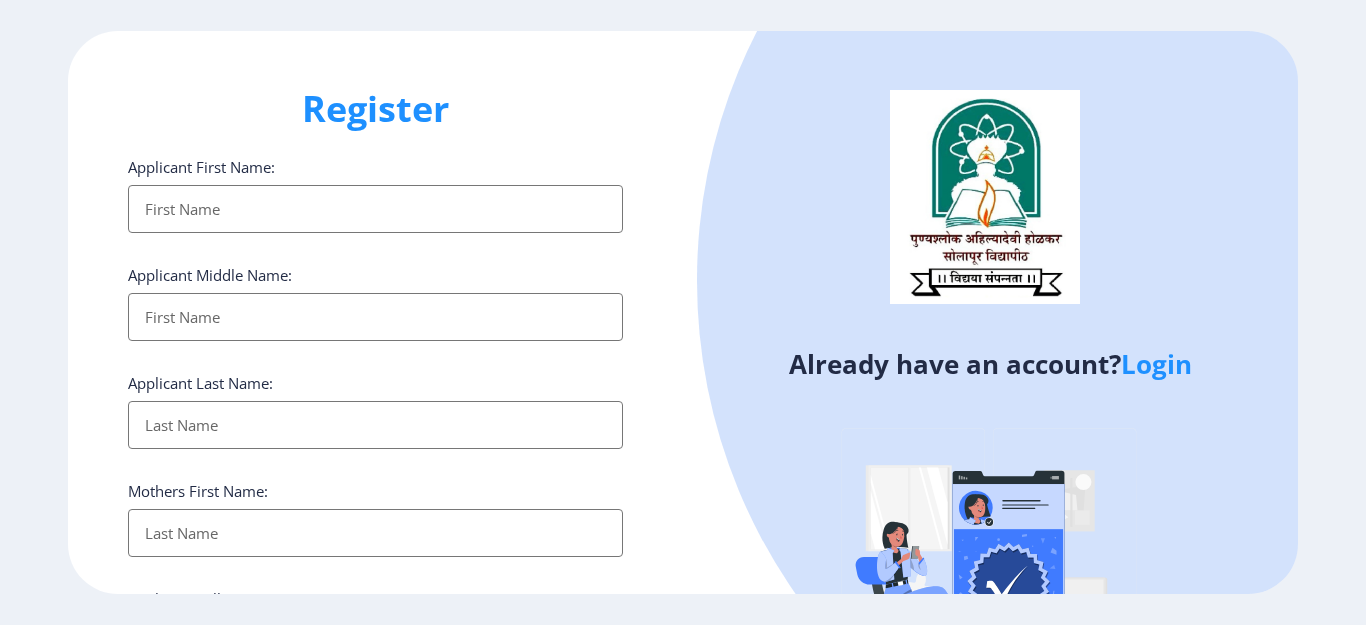 select 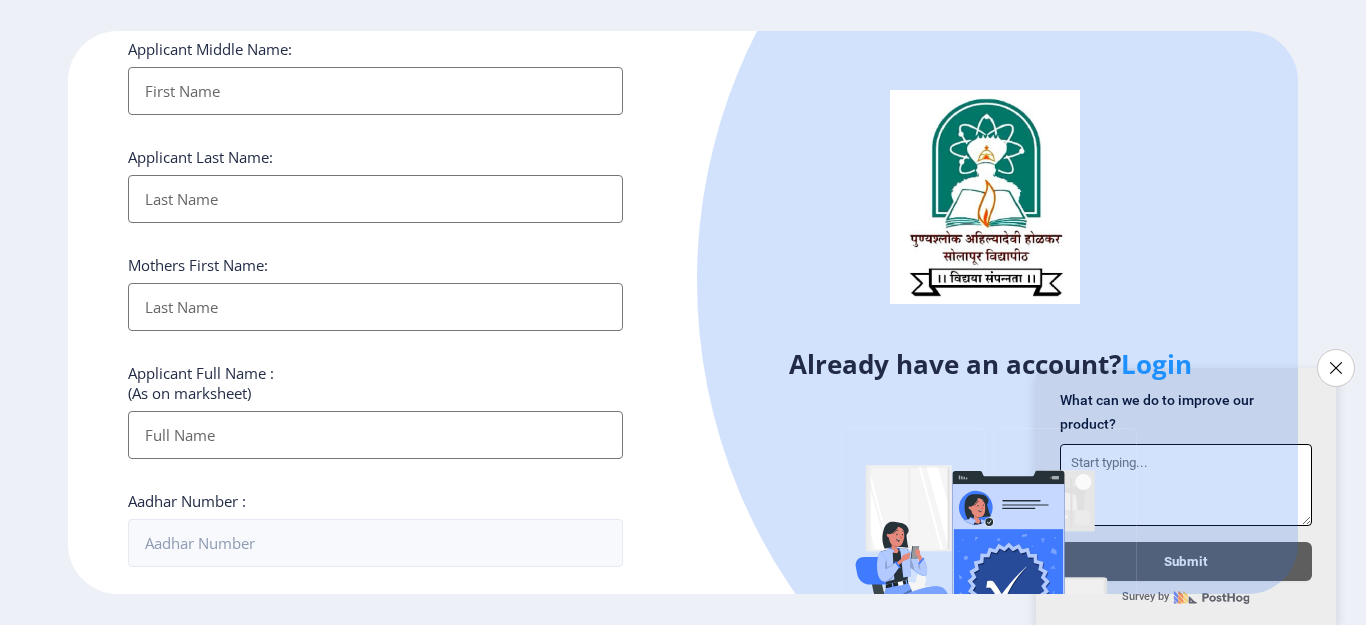 scroll, scrollTop: 0, scrollLeft: 0, axis: both 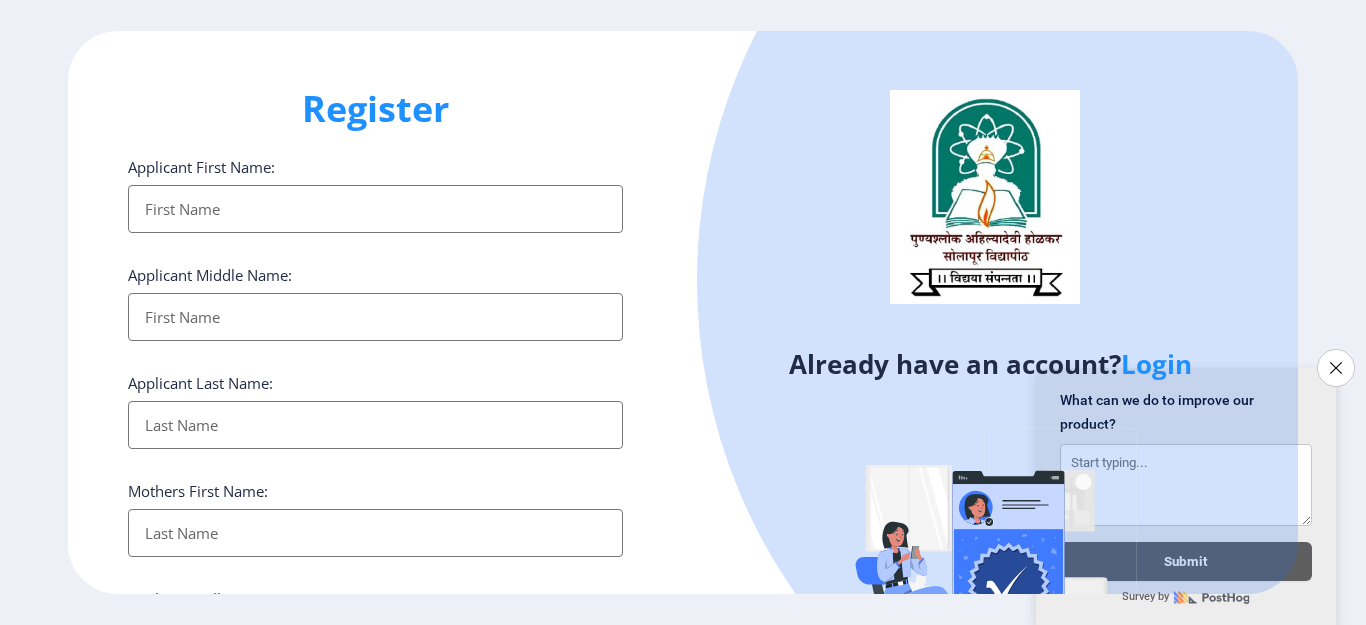 click on "Applicant First Name:" 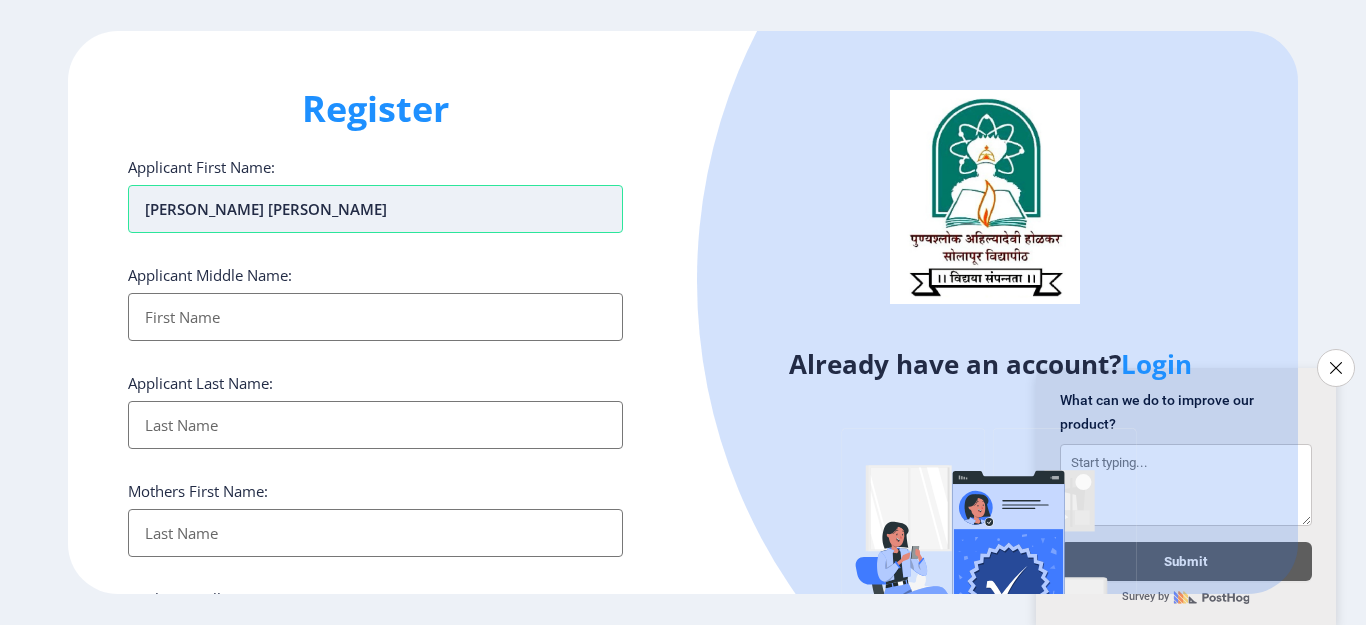 drag, startPoint x: 345, startPoint y: 211, endPoint x: 193, endPoint y: 225, distance: 152.64337 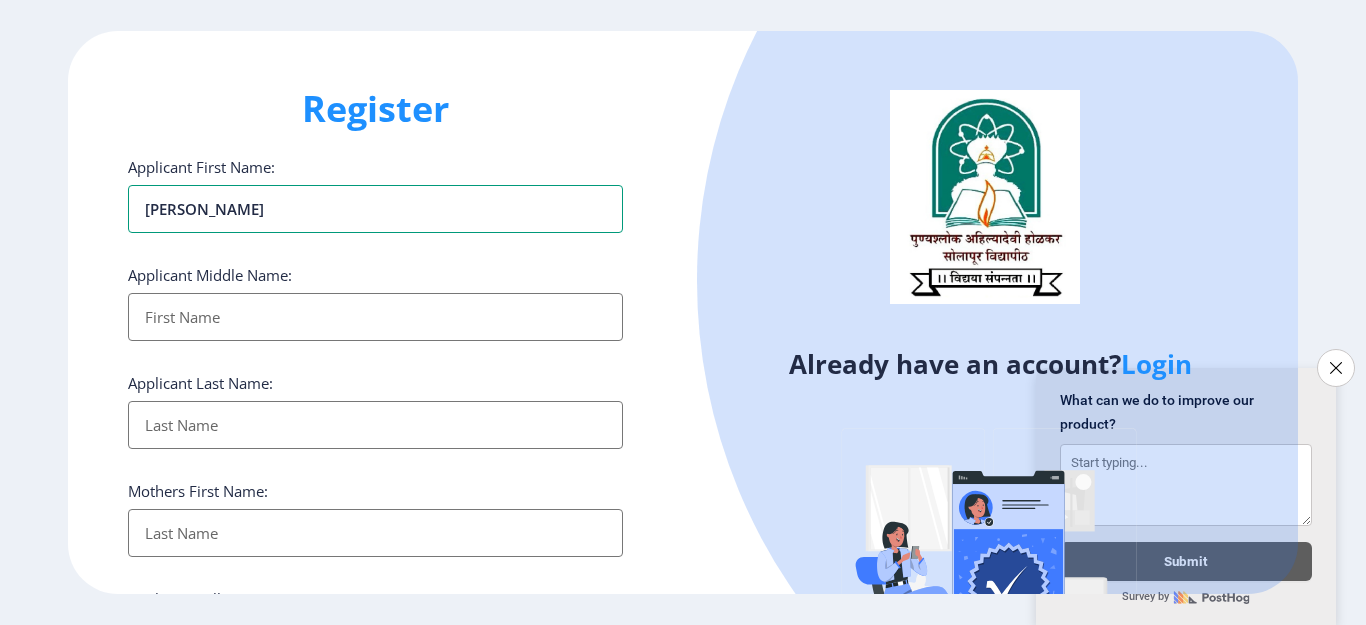 type on "[PERSON_NAME]" 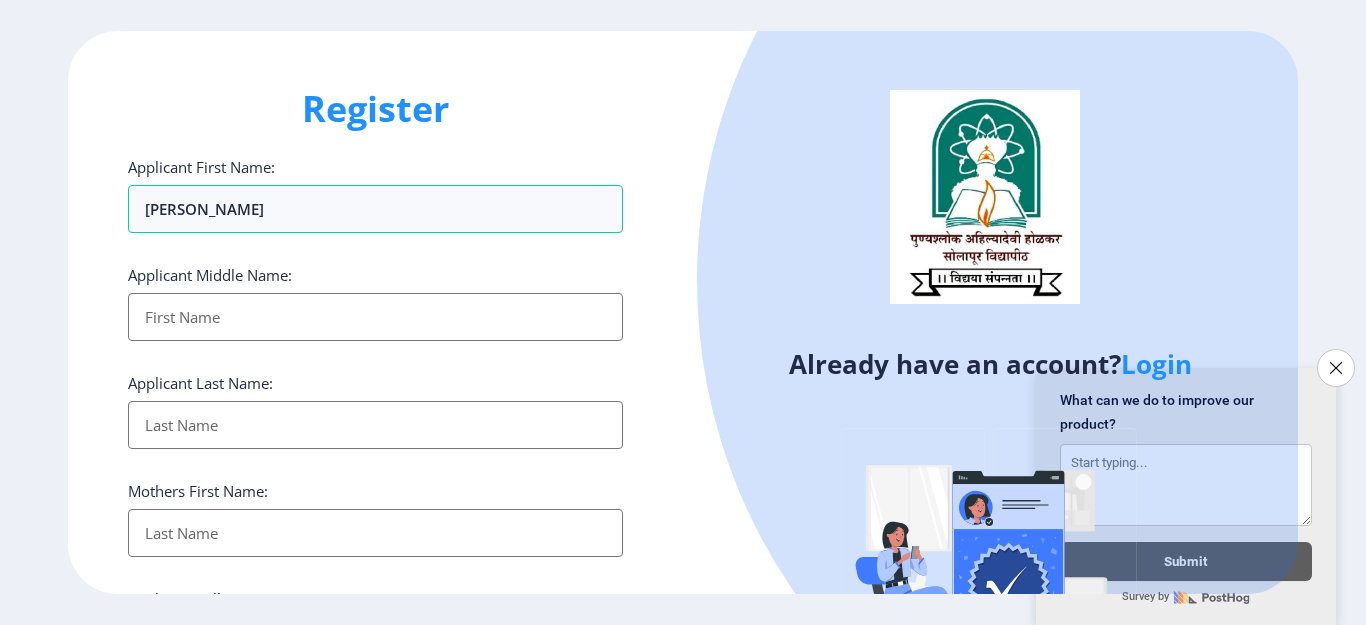 click on "Applicant First Name:" at bounding box center [375, 317] 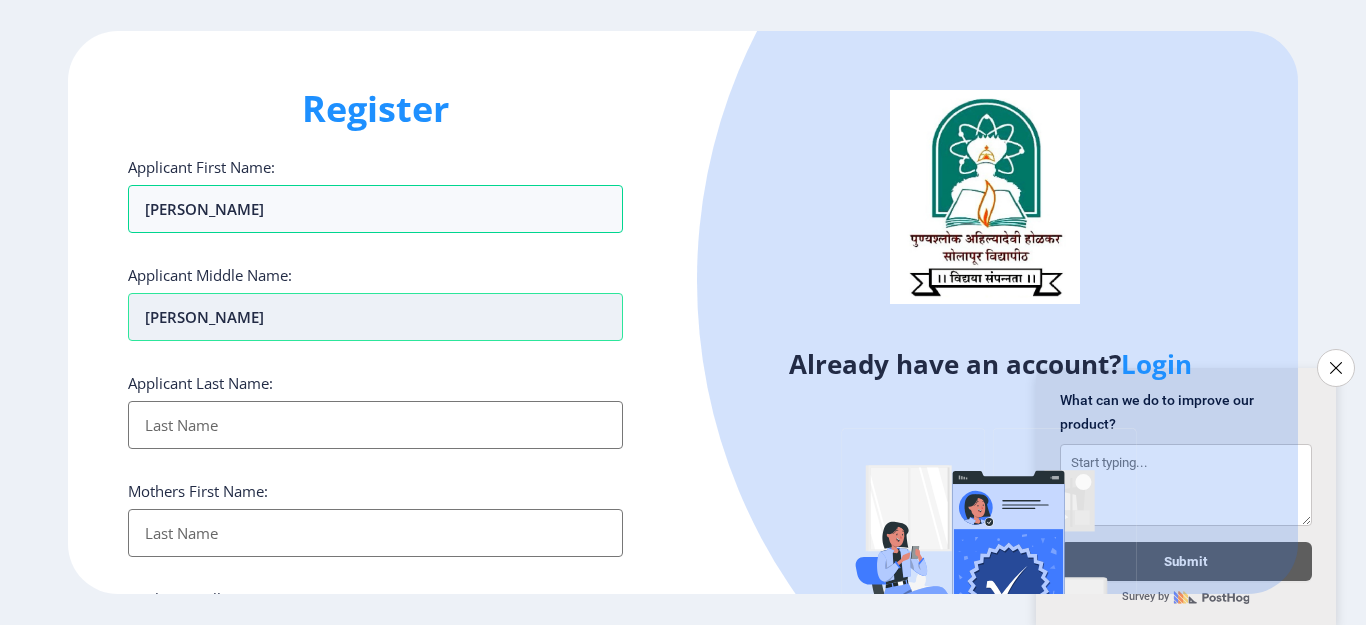 type on "[PERSON_NAME]" 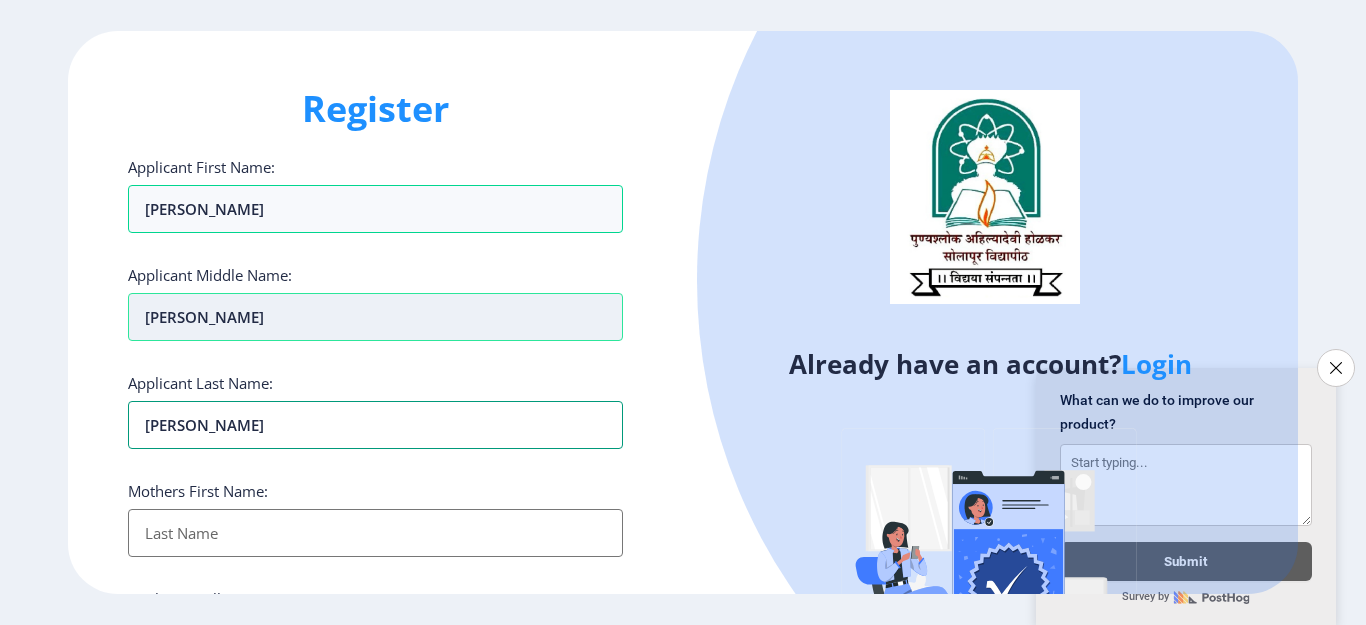 type on "[PERSON_NAME]" 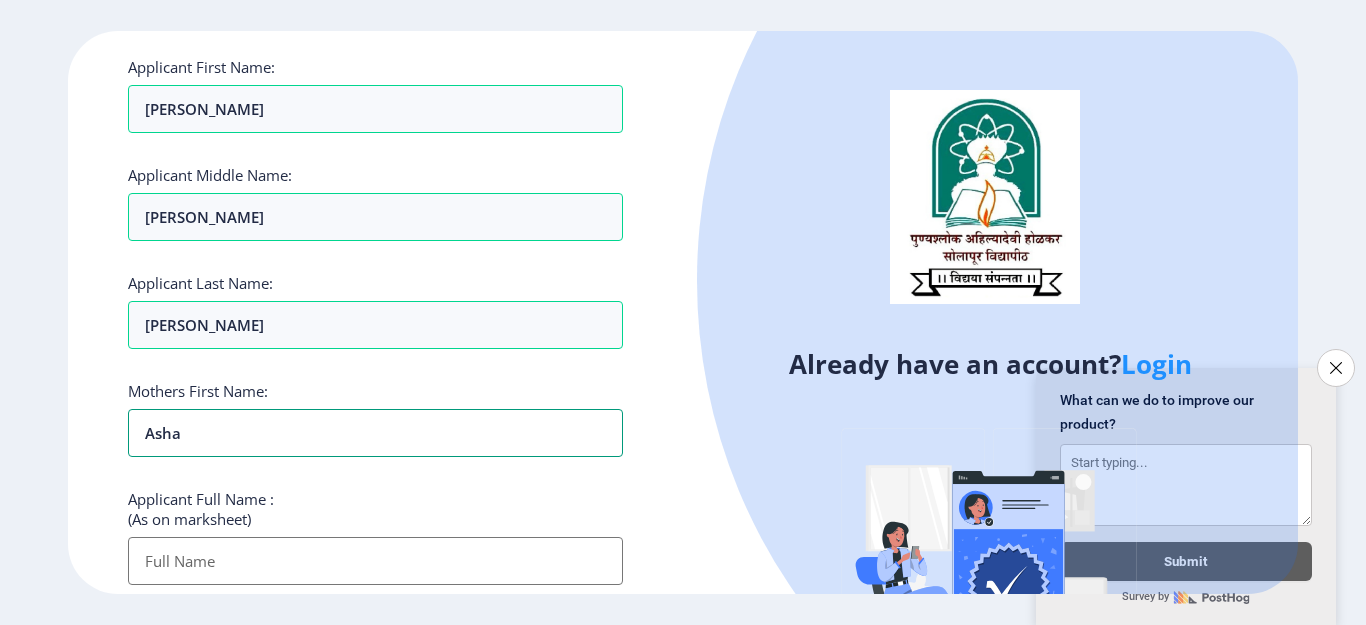 scroll, scrollTop: 300, scrollLeft: 0, axis: vertical 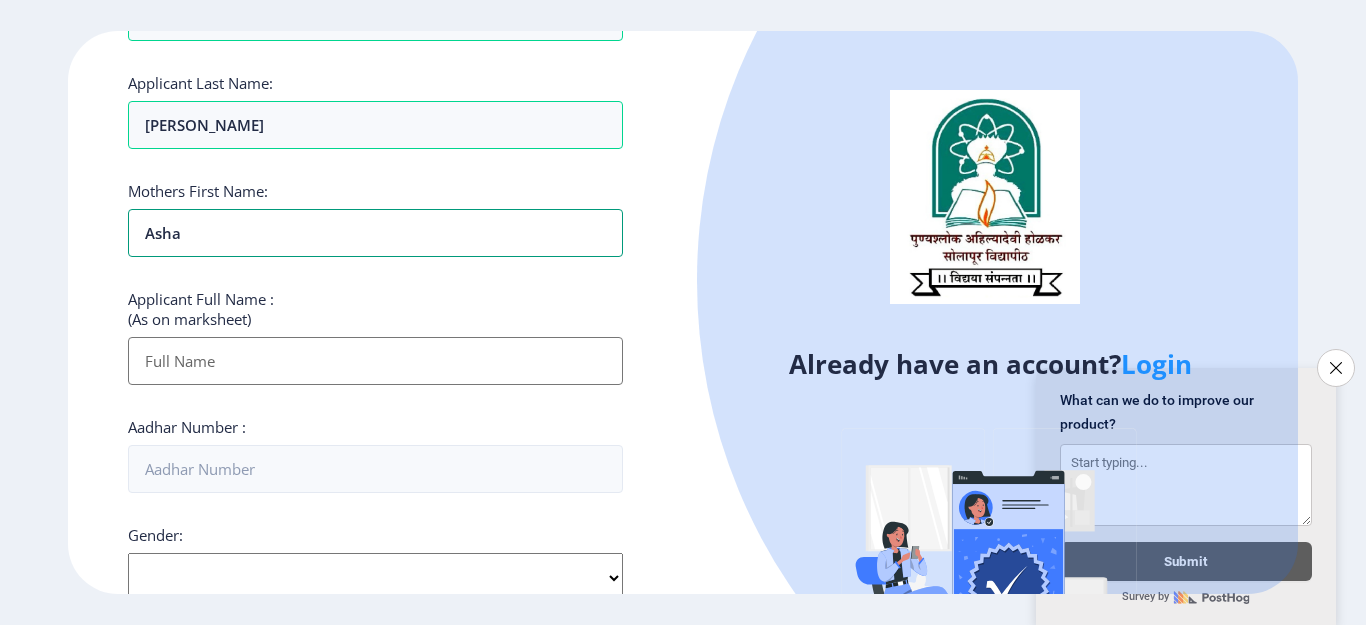 type on "asha" 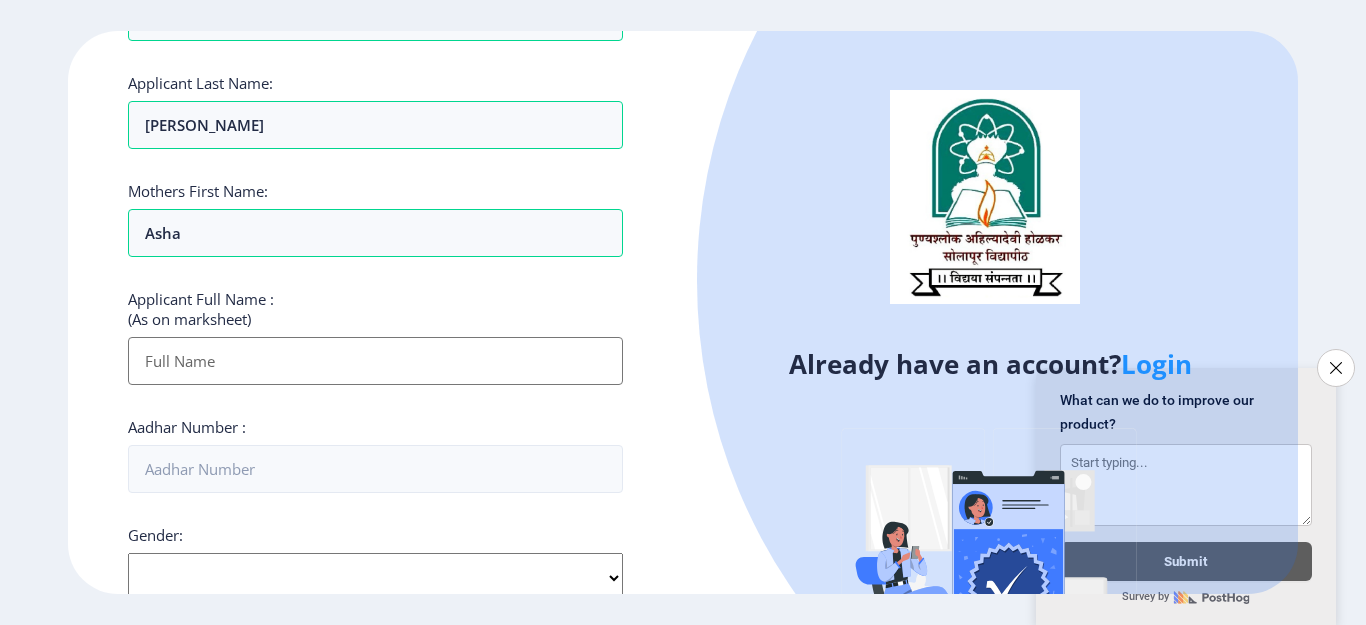click on "Applicant First Name:" at bounding box center (375, 361) 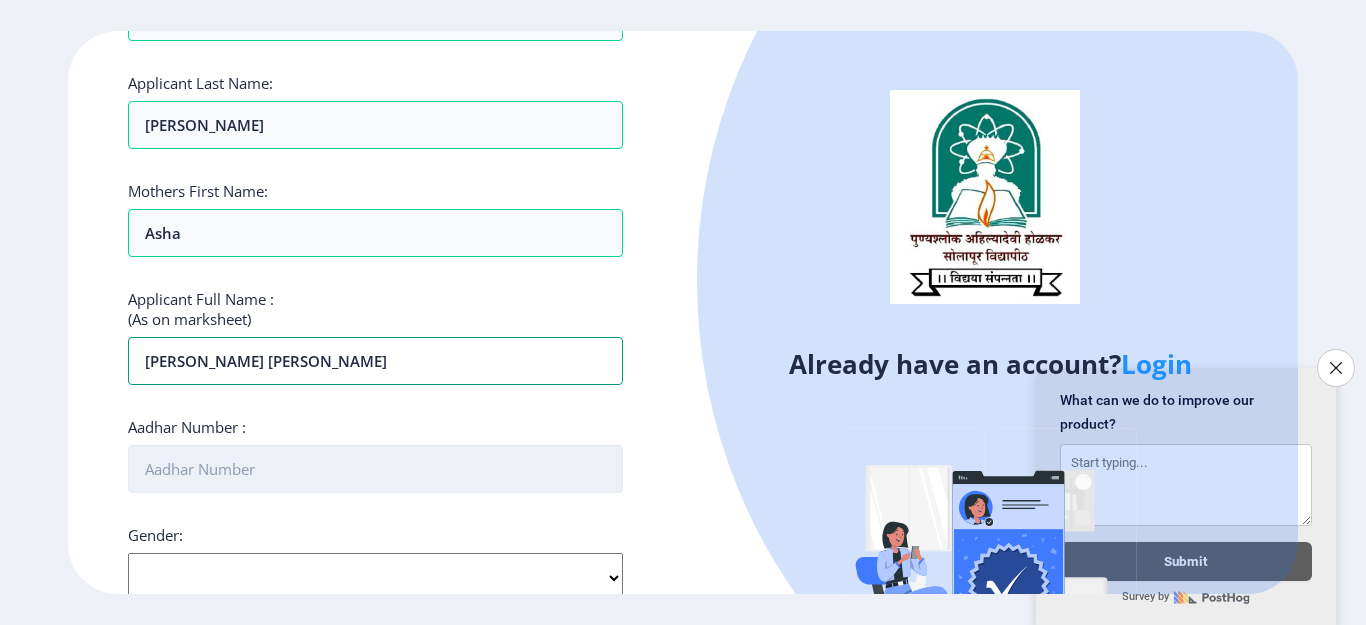 type on "[PERSON_NAME] [PERSON_NAME]" 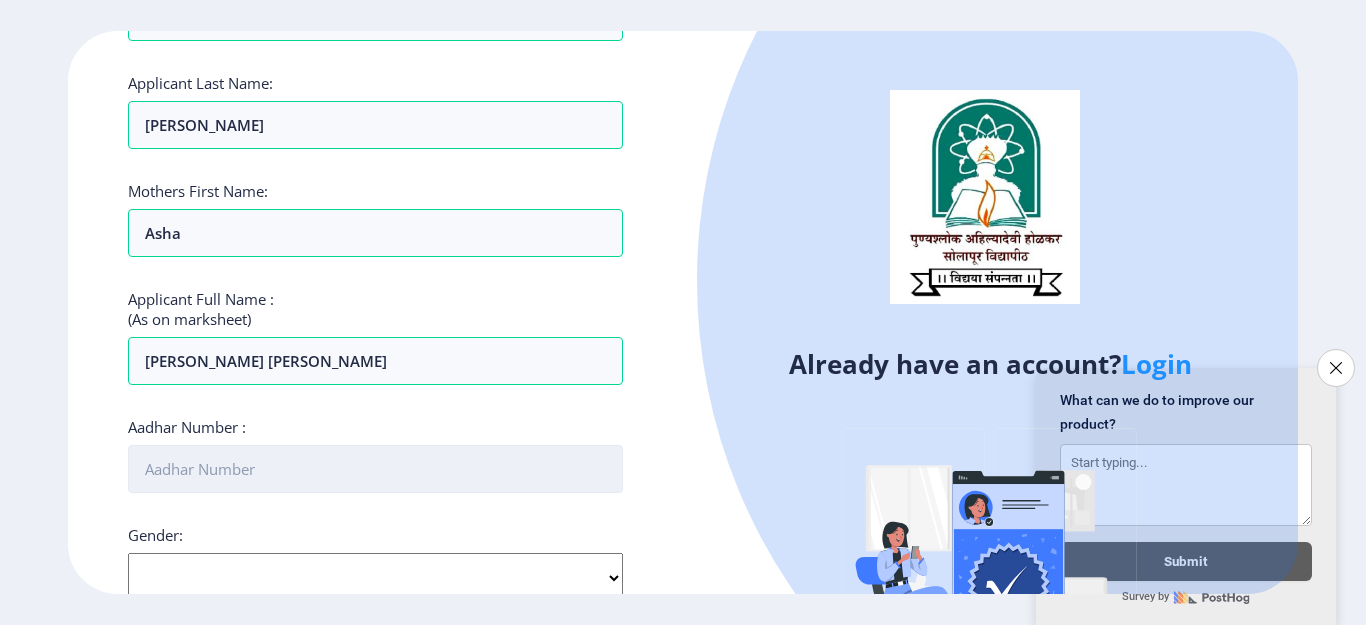 click on "Aadhar Number :" at bounding box center [375, 469] 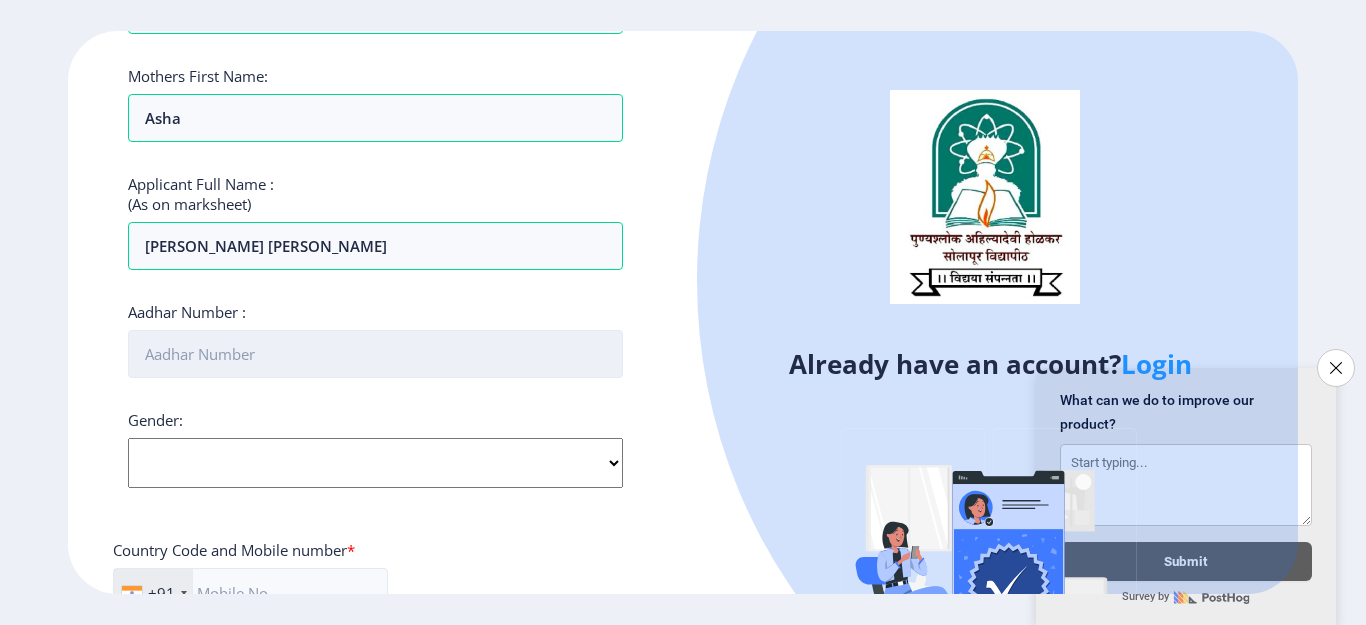 scroll, scrollTop: 500, scrollLeft: 0, axis: vertical 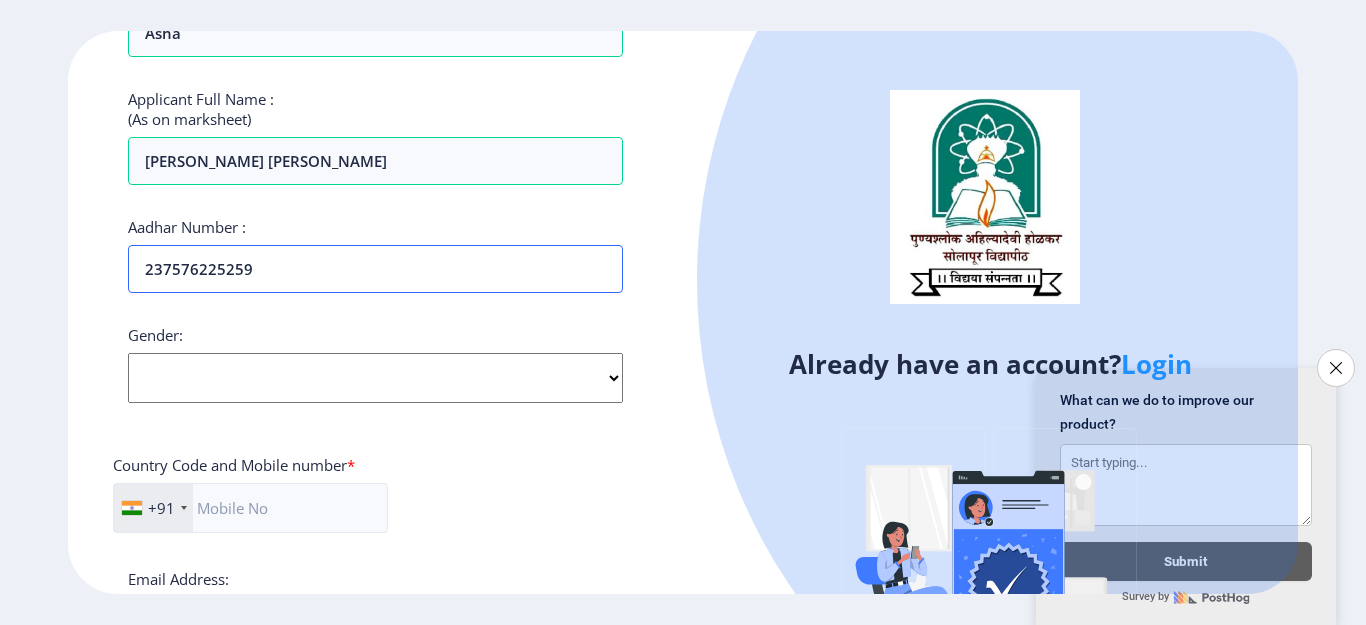 type on "237576225259" 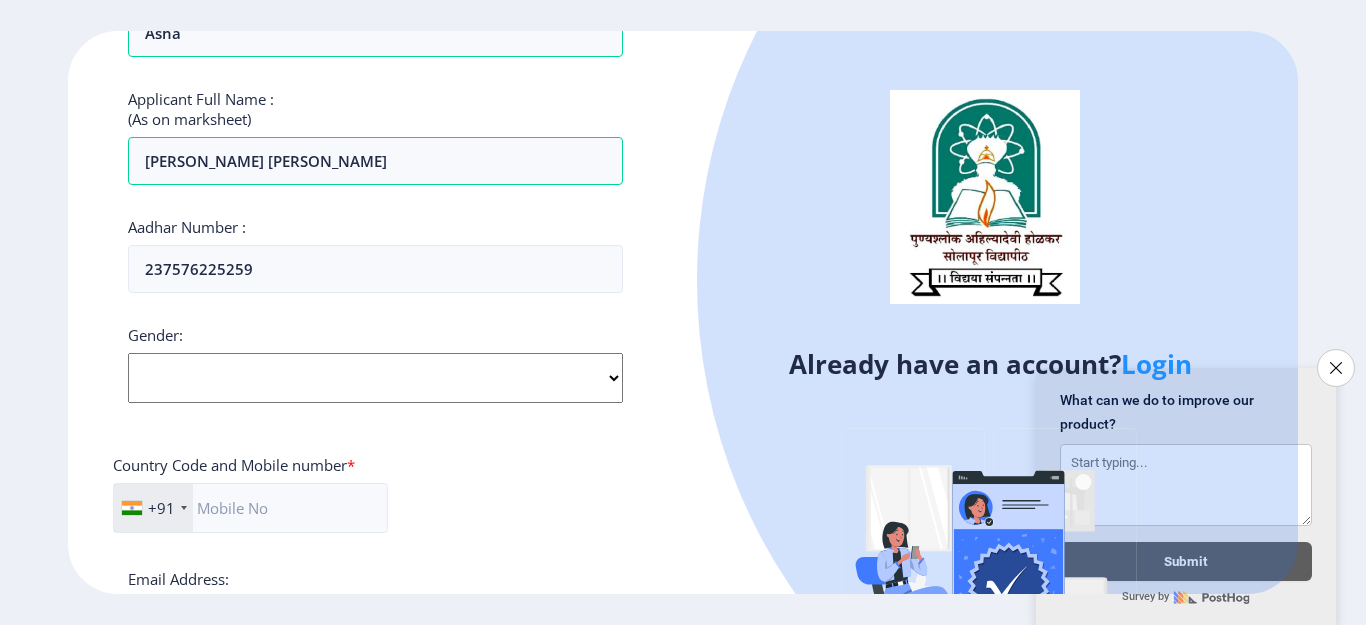 click on "Select Gender [DEMOGRAPHIC_DATA] [DEMOGRAPHIC_DATA] Other" 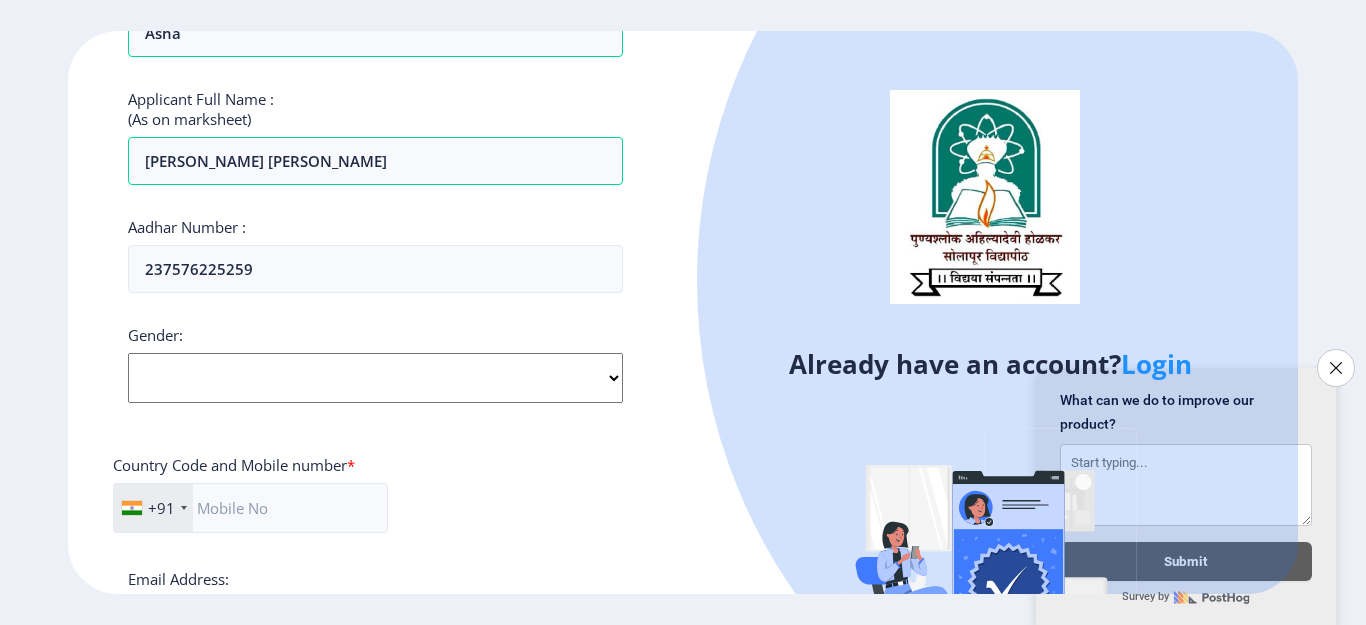 select on "[DEMOGRAPHIC_DATA]" 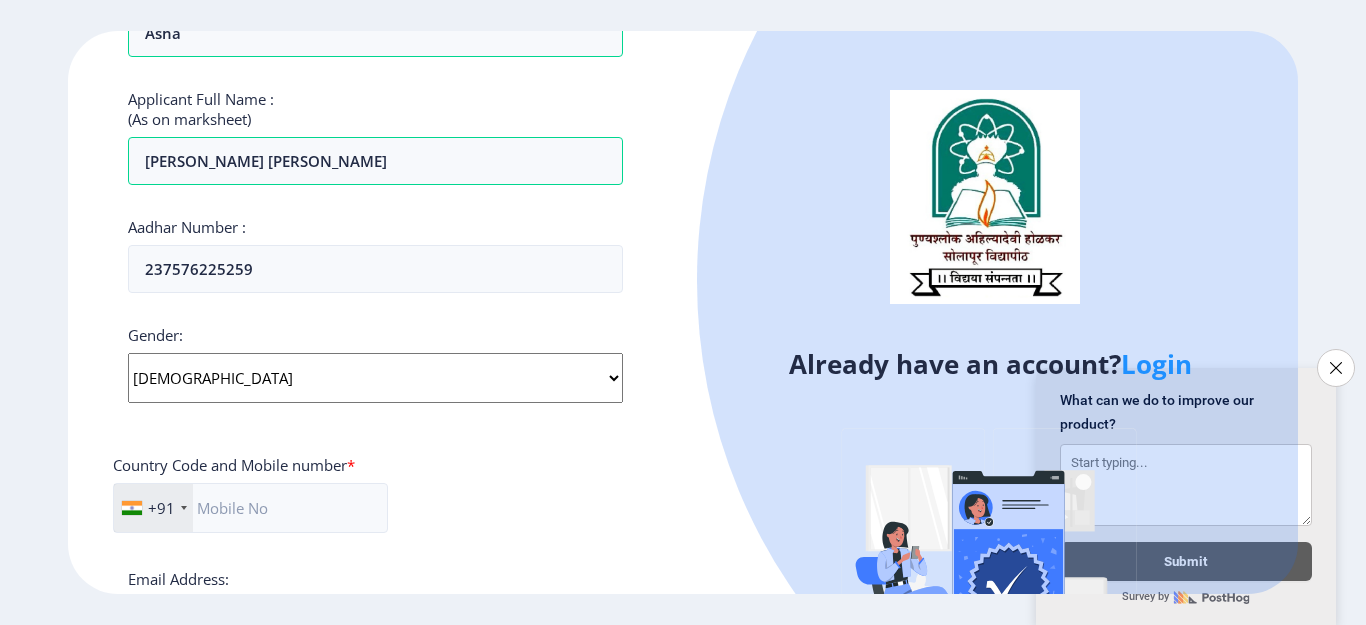 click on "Select Gender [DEMOGRAPHIC_DATA] [DEMOGRAPHIC_DATA] Other" 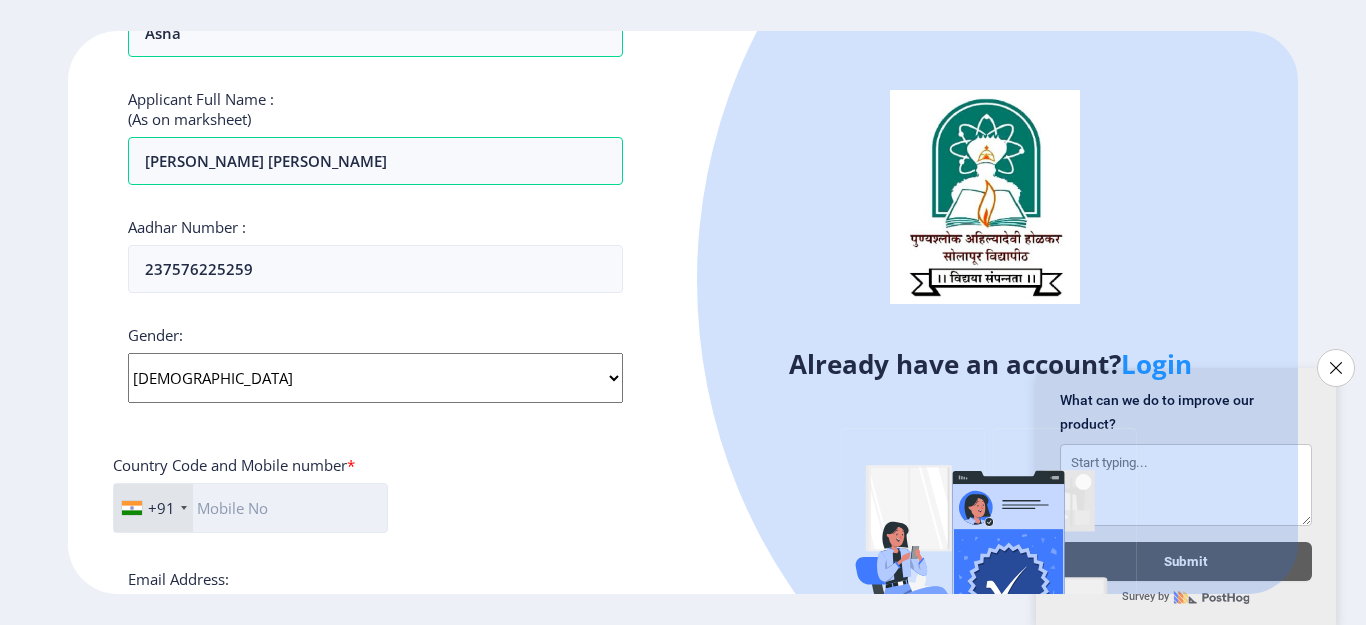 click 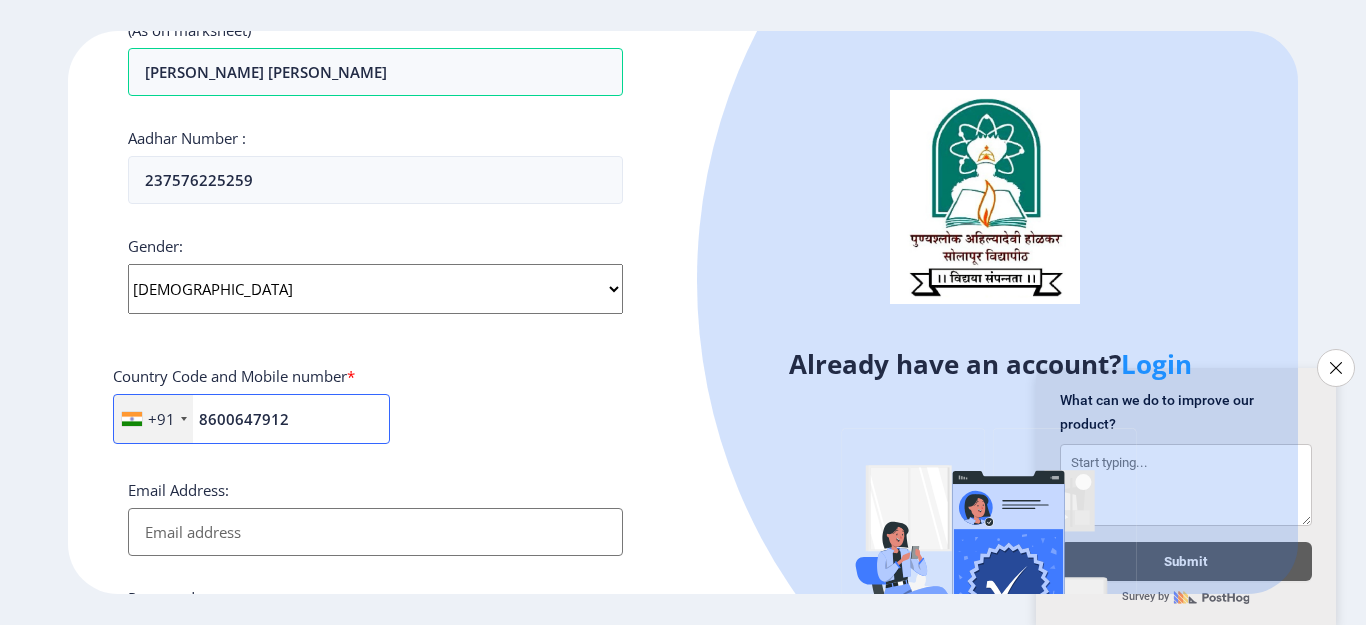 scroll, scrollTop: 700, scrollLeft: 0, axis: vertical 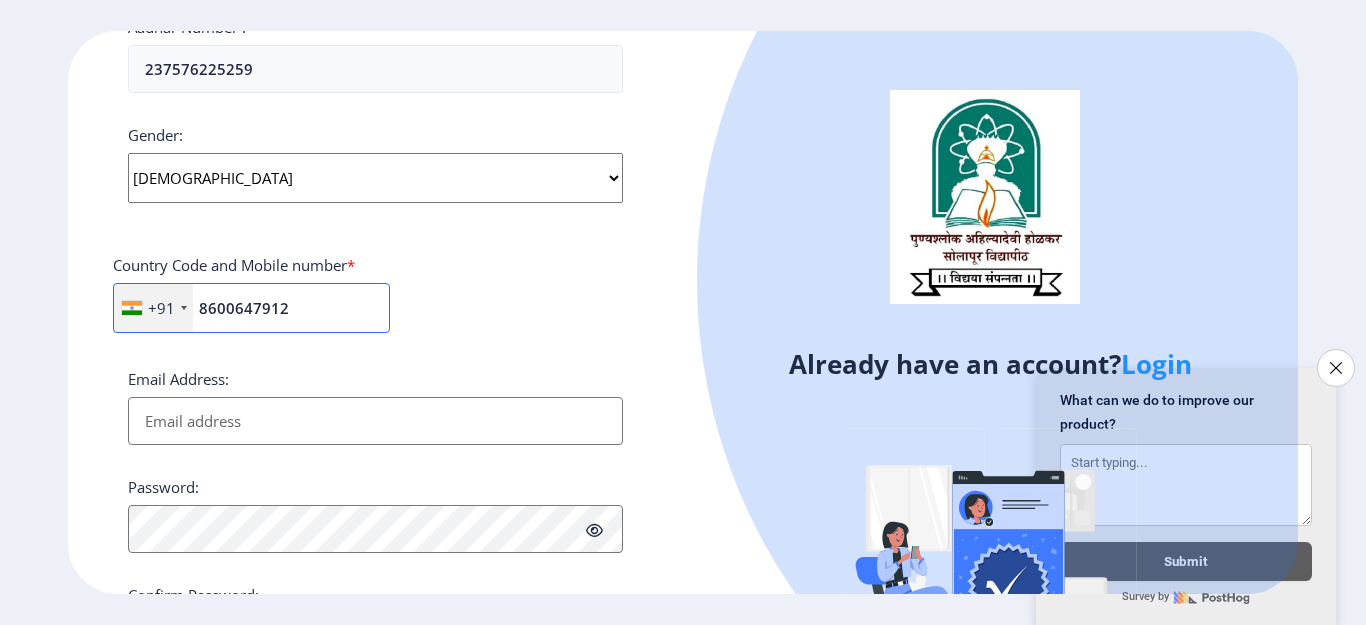 type on "8600647912" 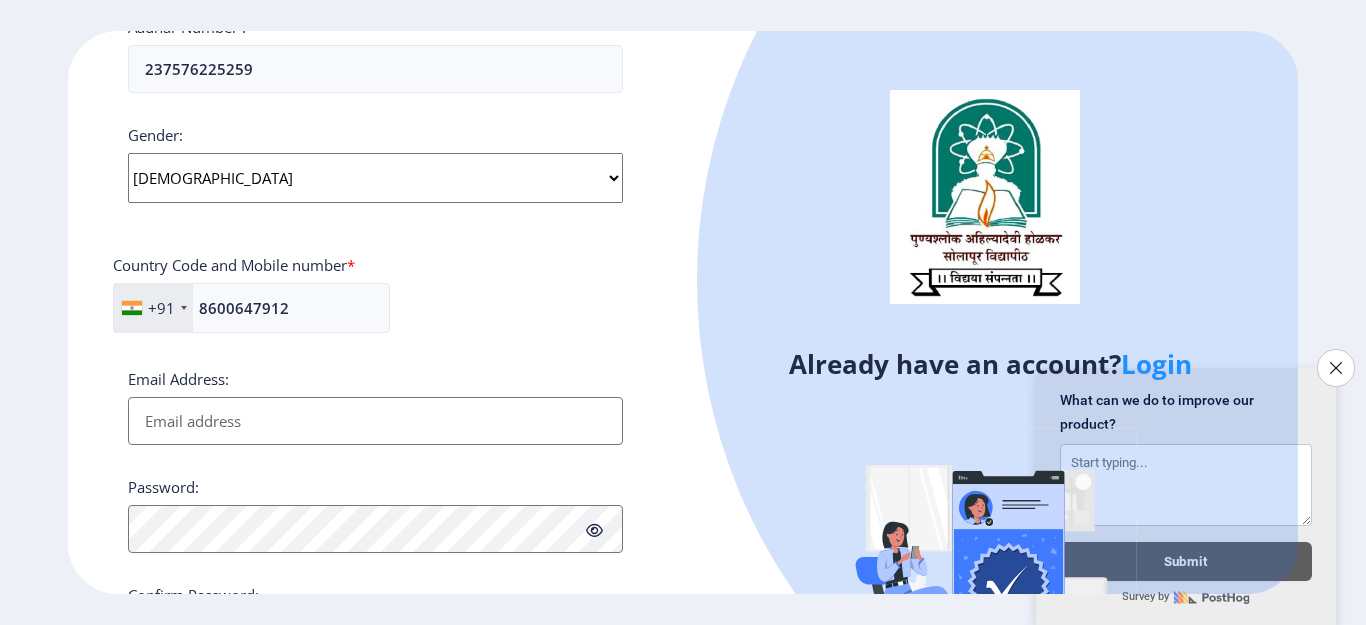 click on "Email Address:" at bounding box center [375, 421] 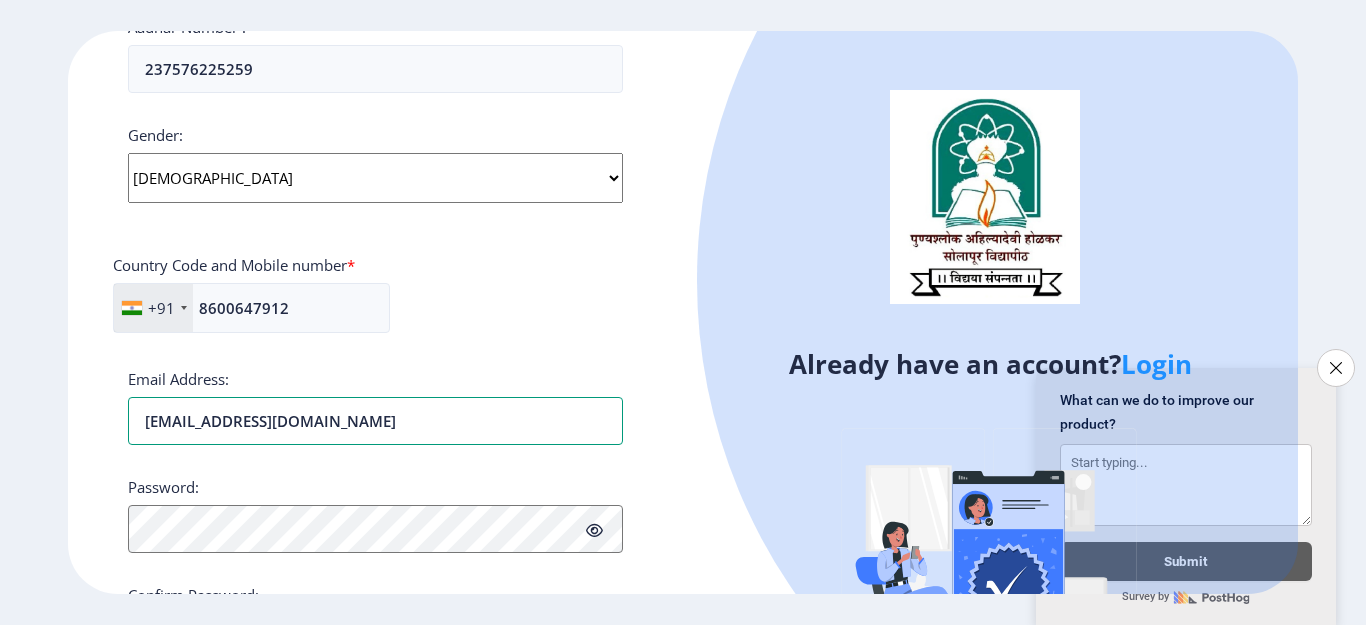 type on "[EMAIL_ADDRESS][DOMAIN_NAME]" 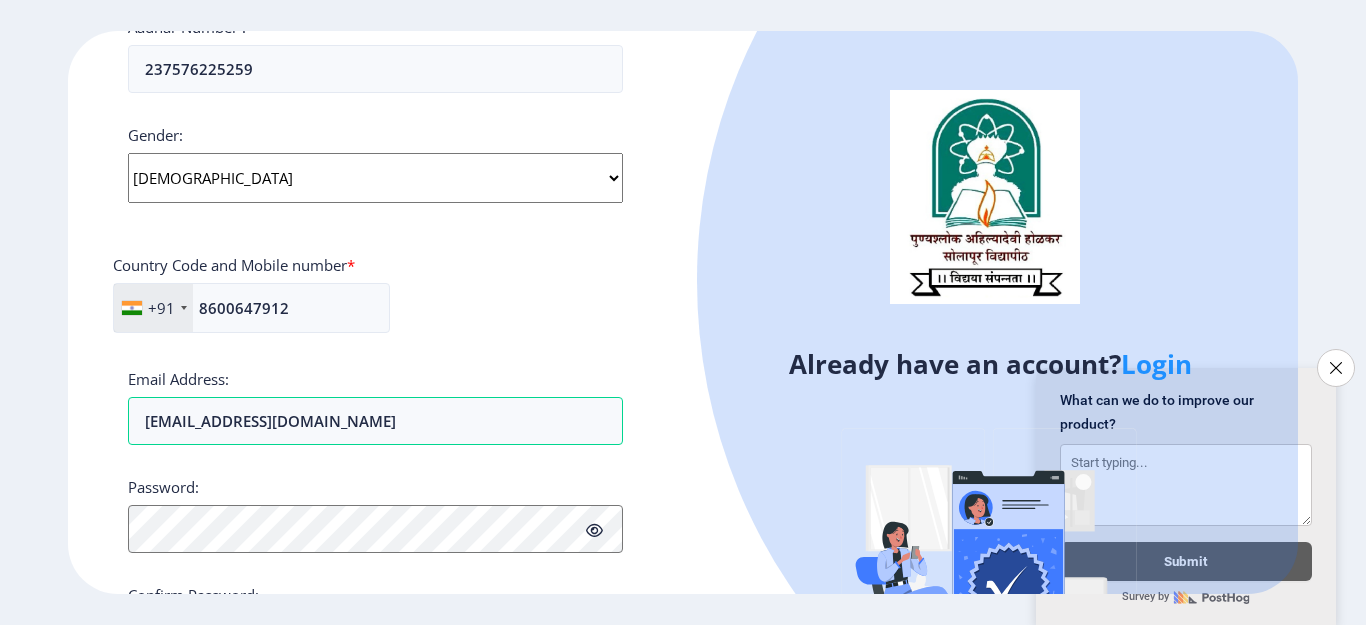 scroll, scrollTop: 829, scrollLeft: 0, axis: vertical 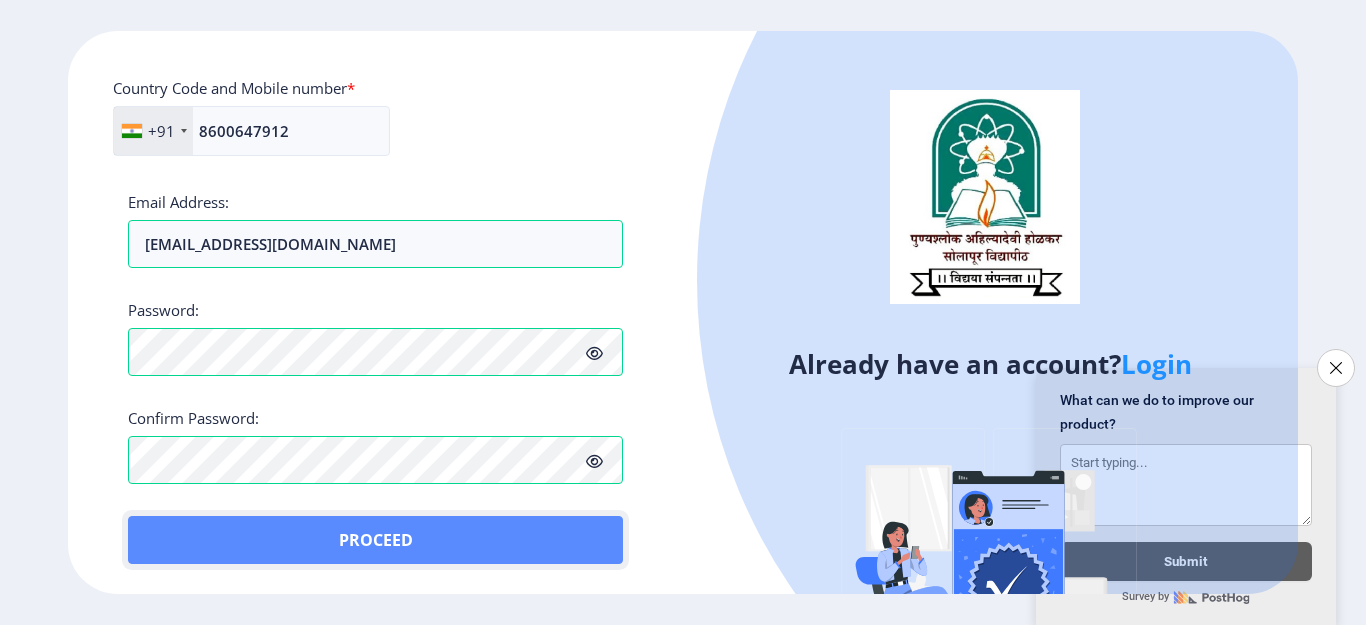 click on "Proceed" 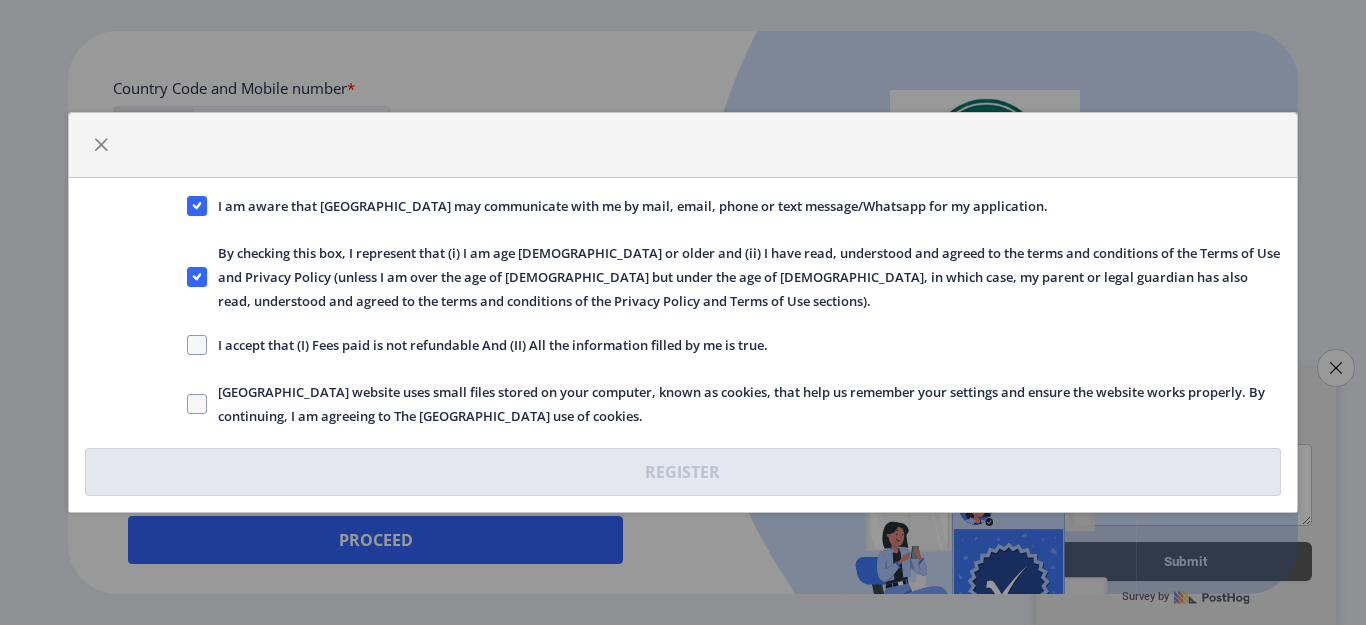 click on "I accept that (I) Fees paid is not refundable And (II) All the information filled by me is true." 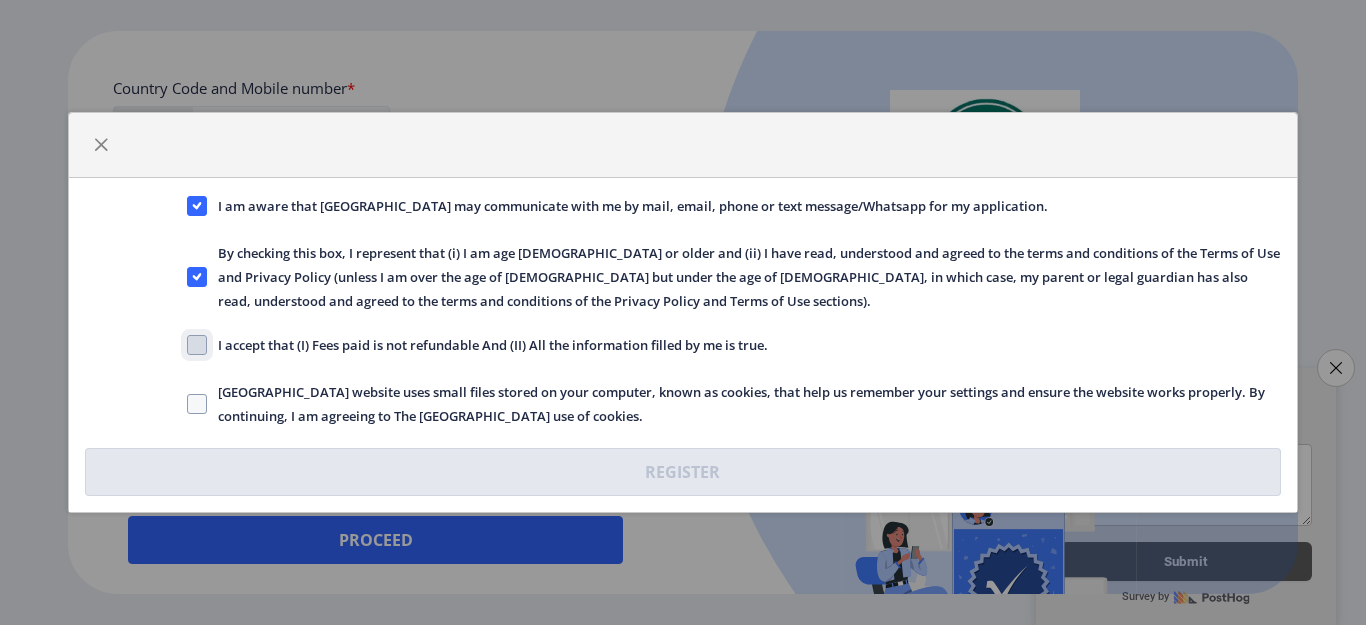 click on "I accept that (I) Fees paid is not refundable And (II) All the information filled by me is true." 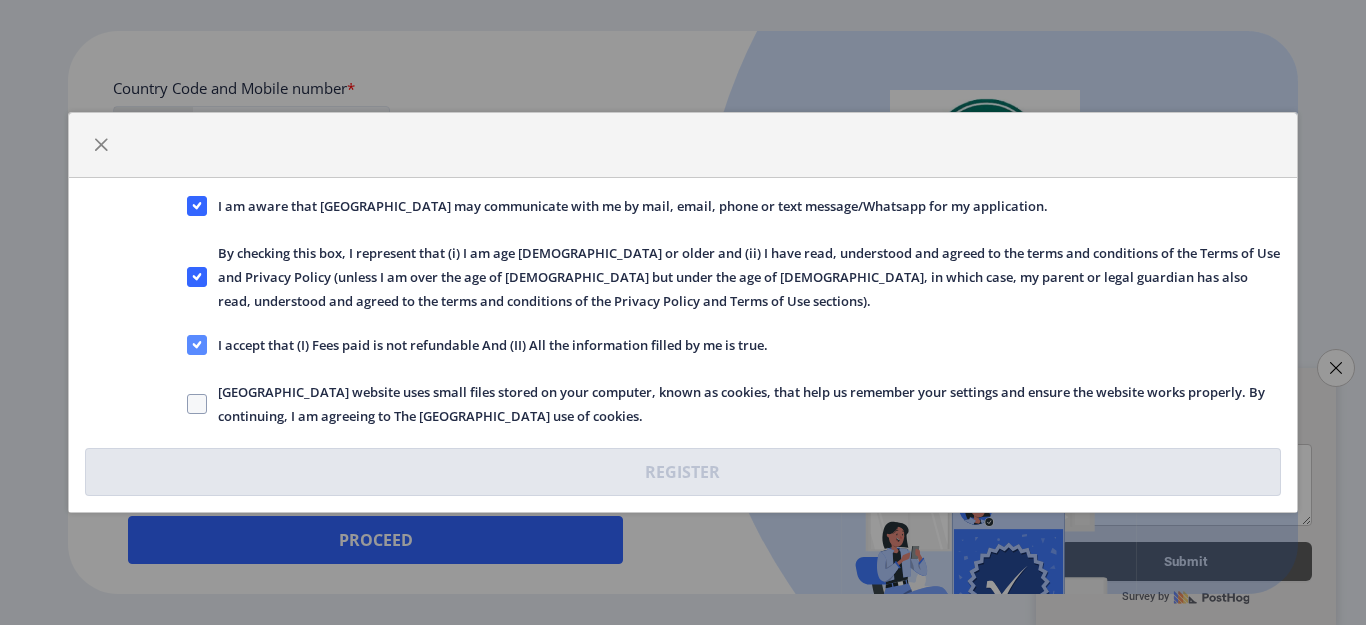 click 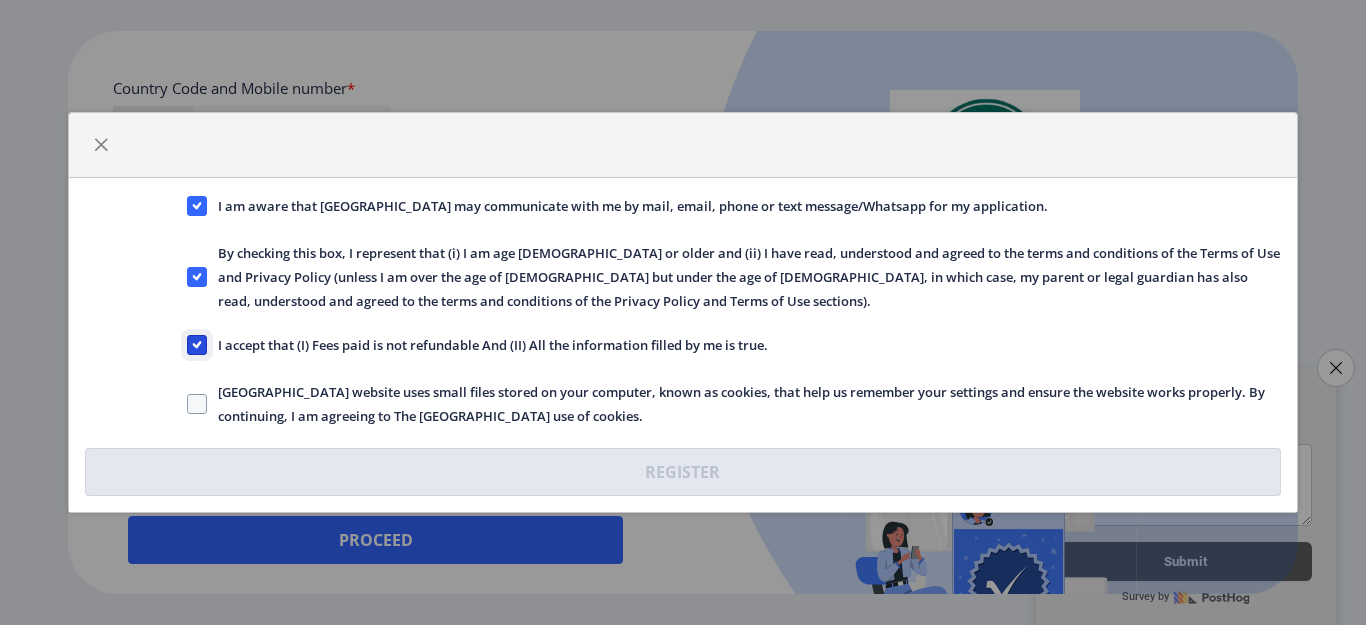 click on "I accept that (I) Fees paid is not refundable And (II) All the information filled by me is true." 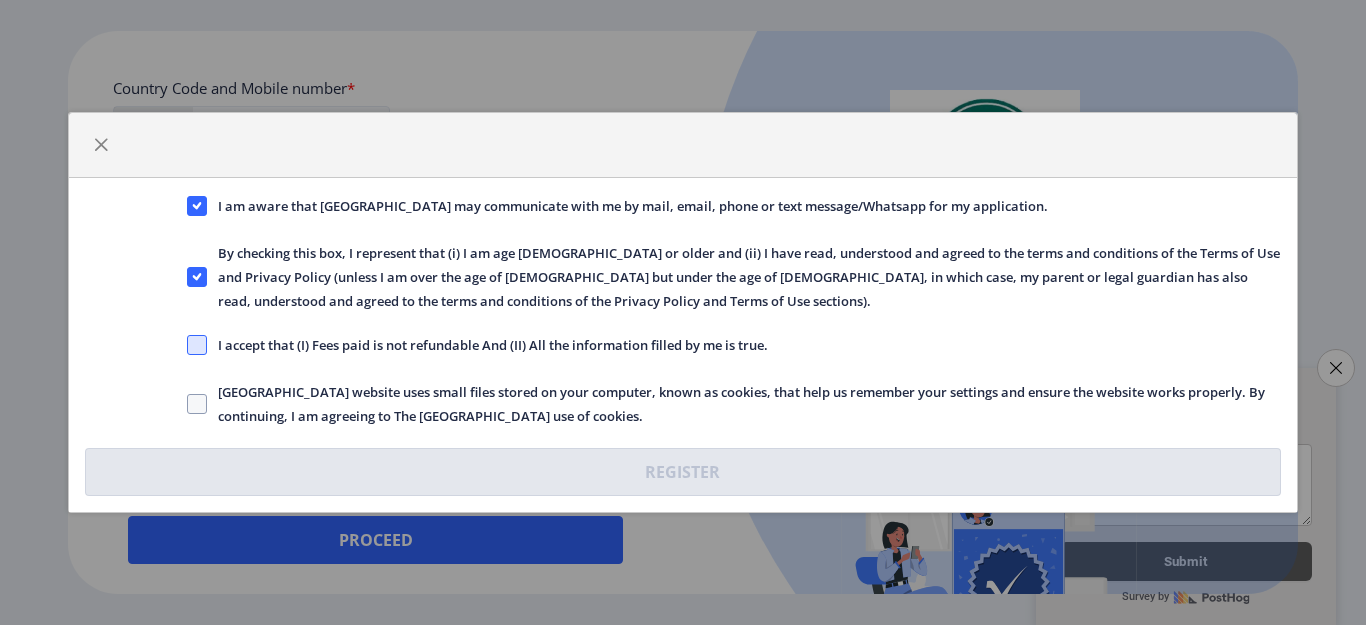 click 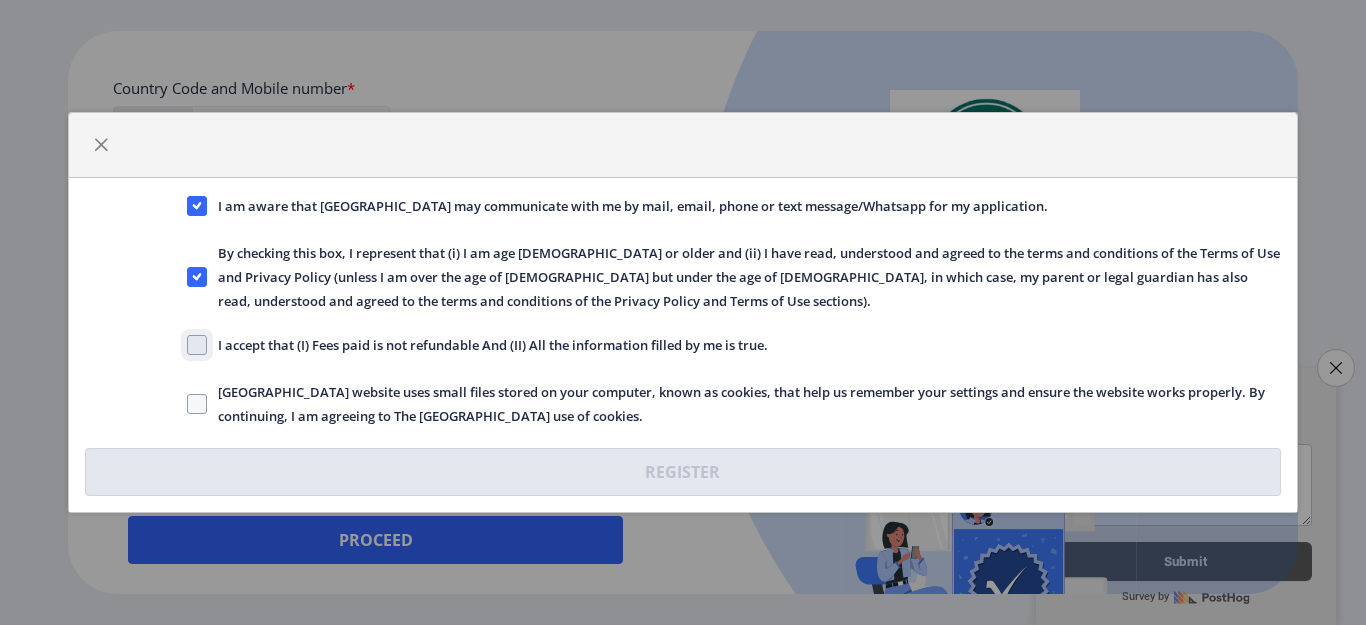 click on "I accept that (I) Fees paid is not refundable And (II) All the information filled by me is true." 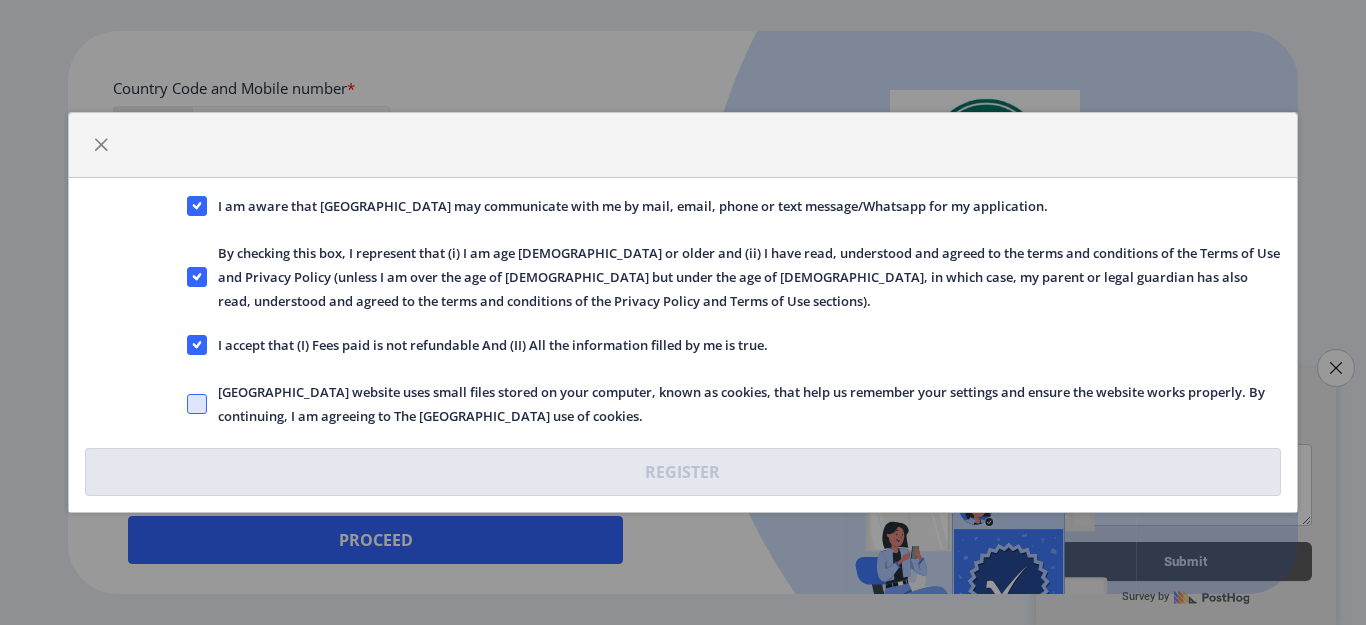 click 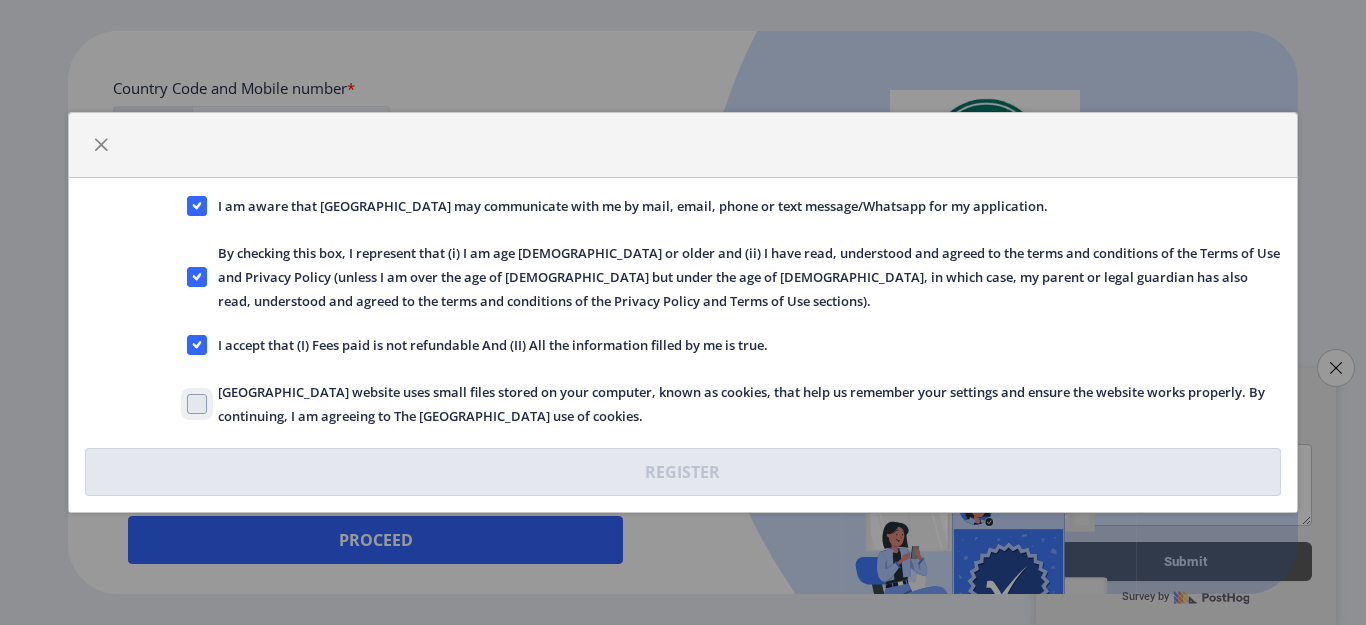 checkbox on "true" 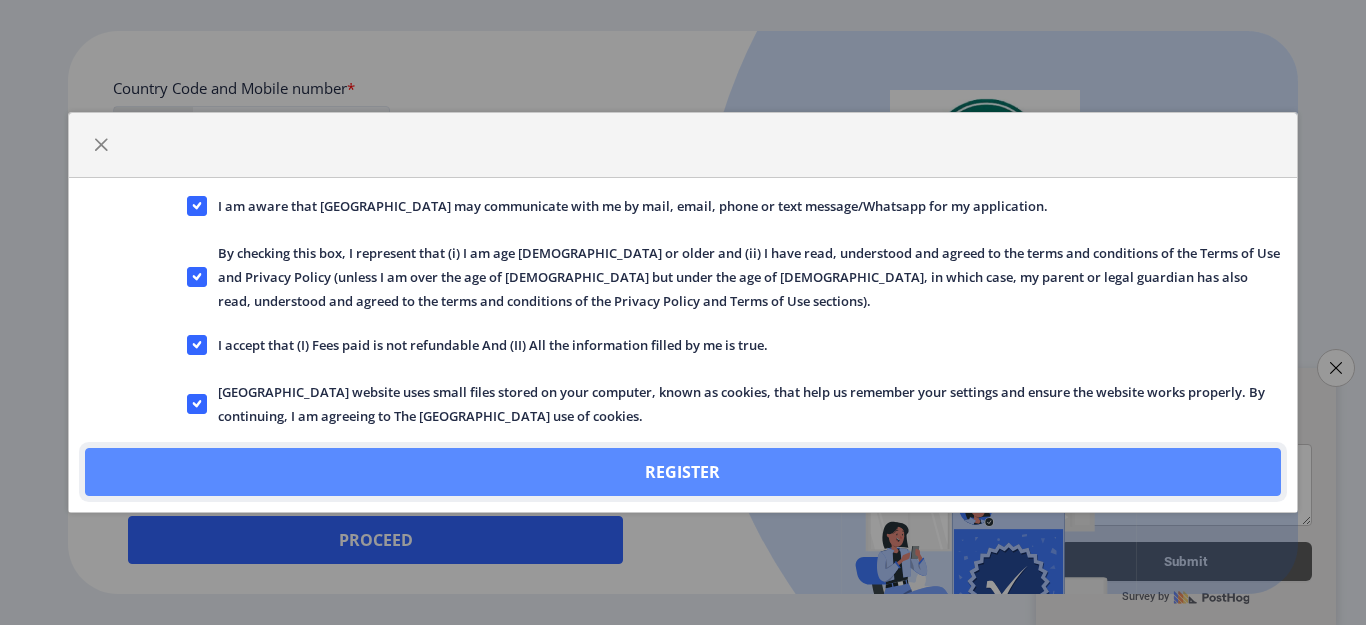 click on "Register" 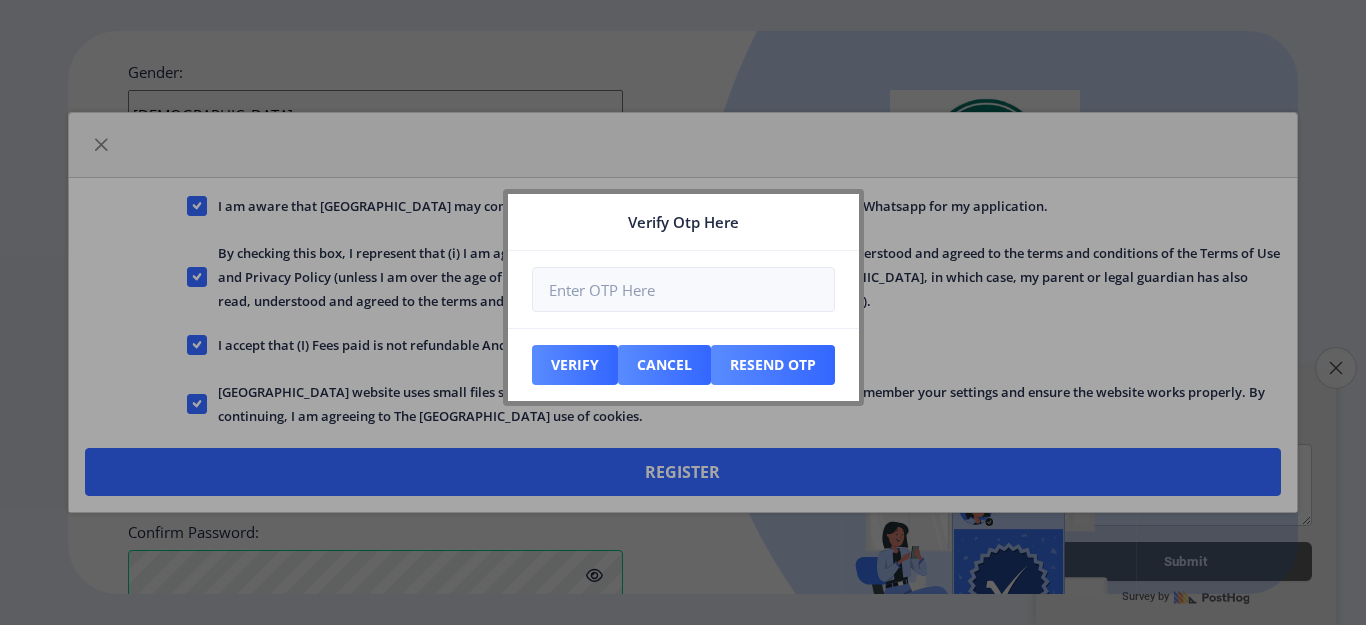scroll, scrollTop: 991, scrollLeft: 0, axis: vertical 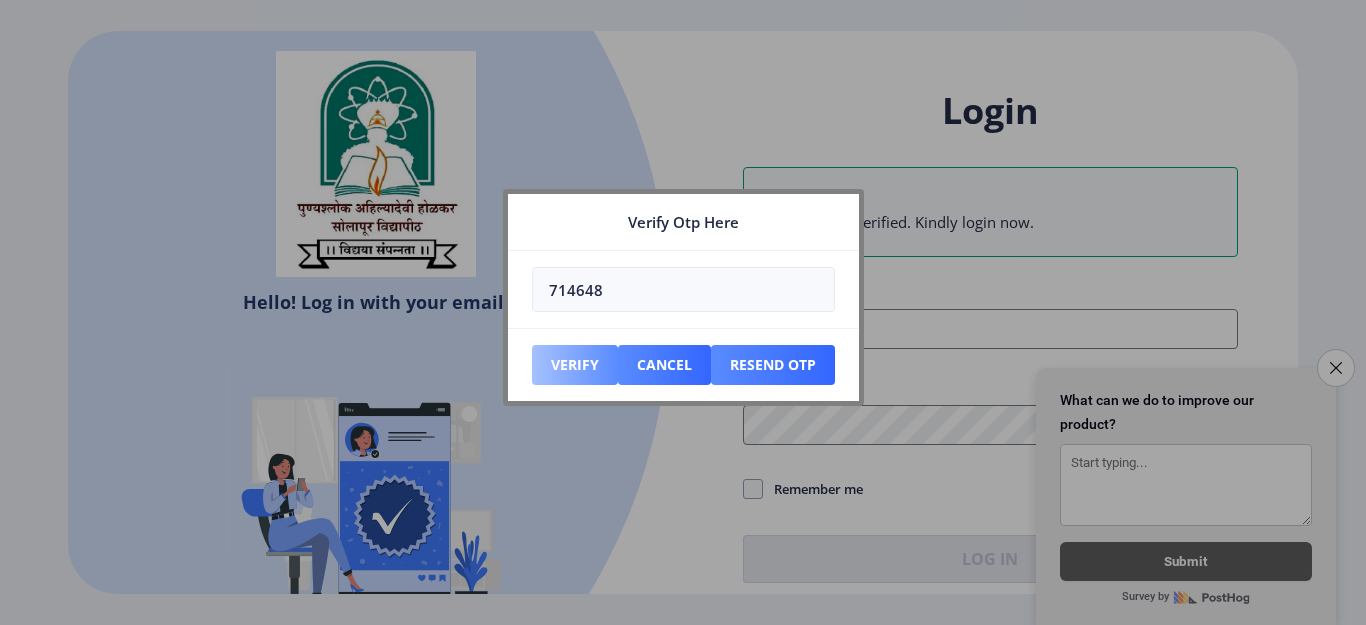 type on "714648" 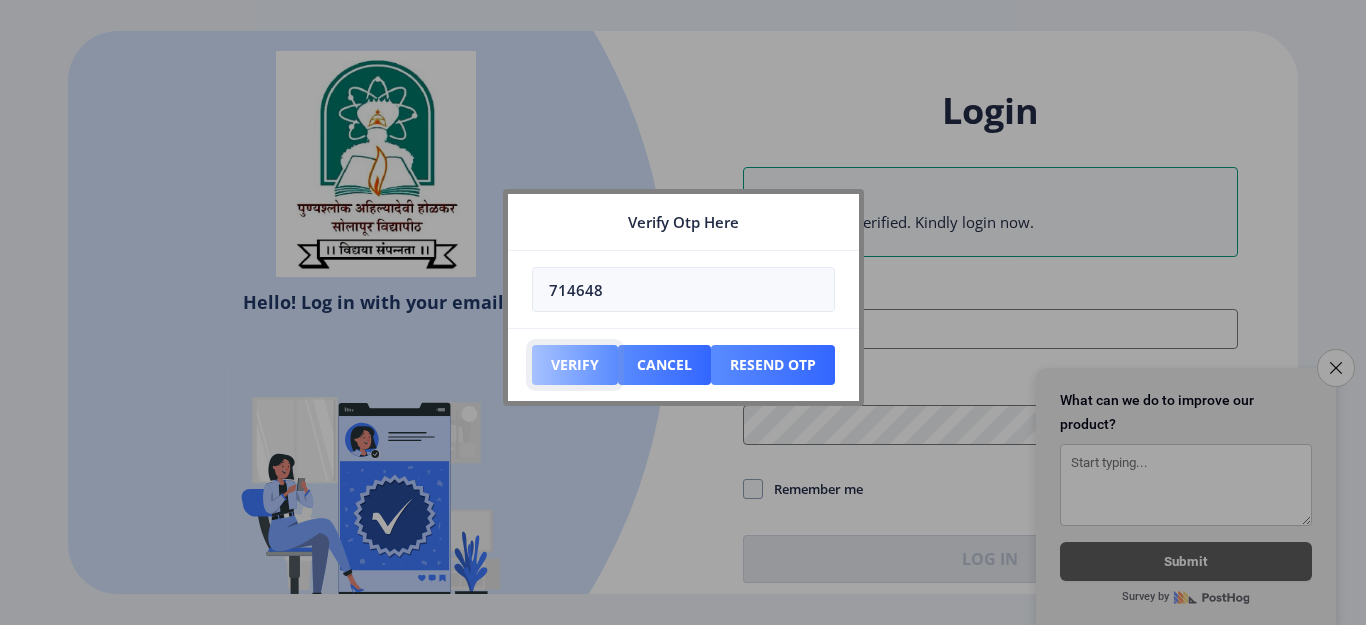 click on "Verify" at bounding box center (575, 365) 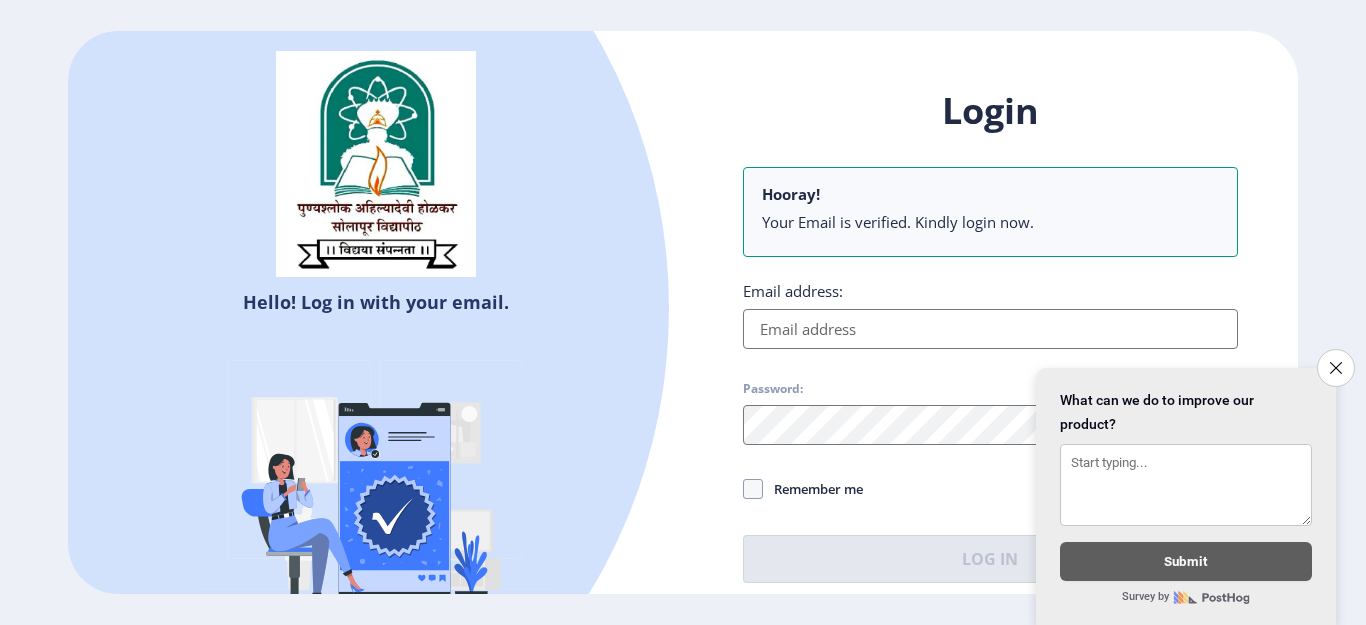 type on "[EMAIL_ADDRESS][DOMAIN_NAME]" 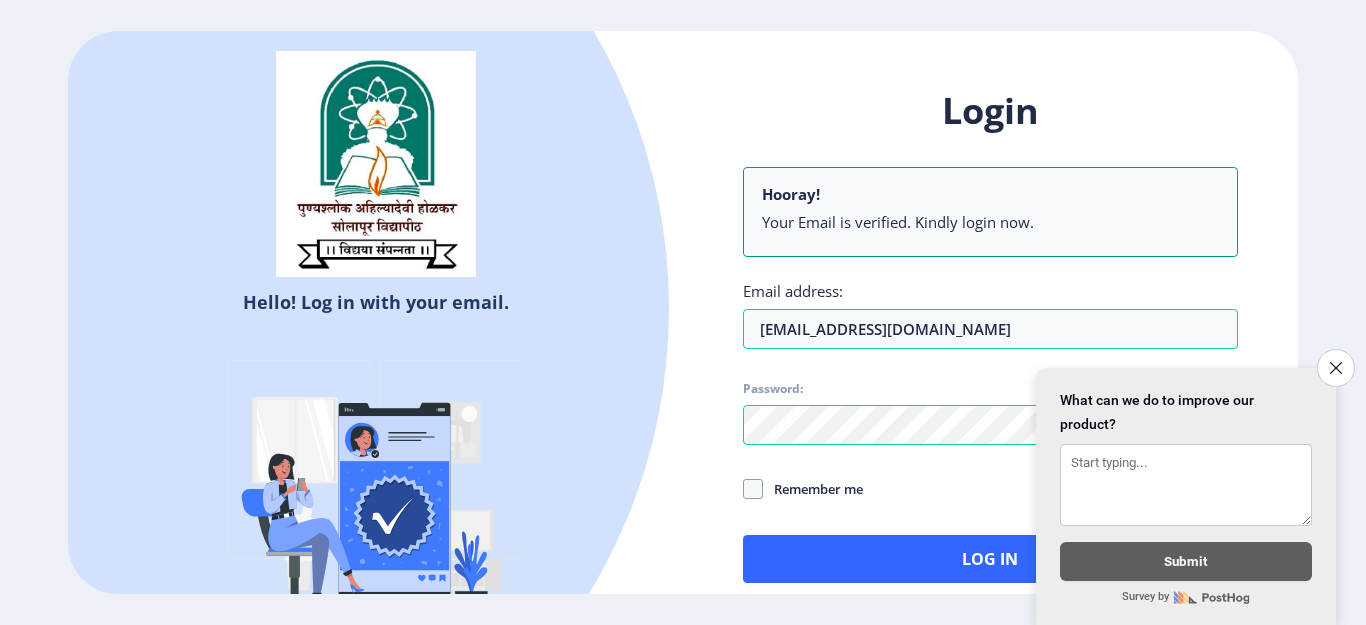 click on "Close survey" 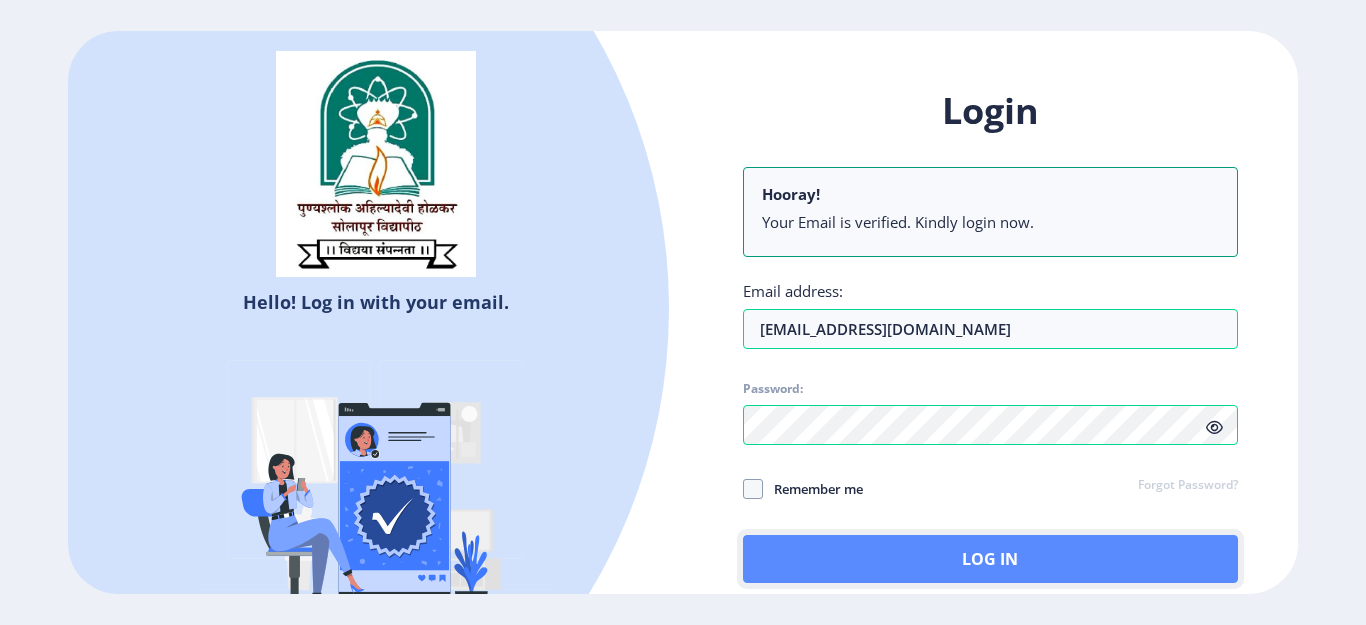 click on "Log In" 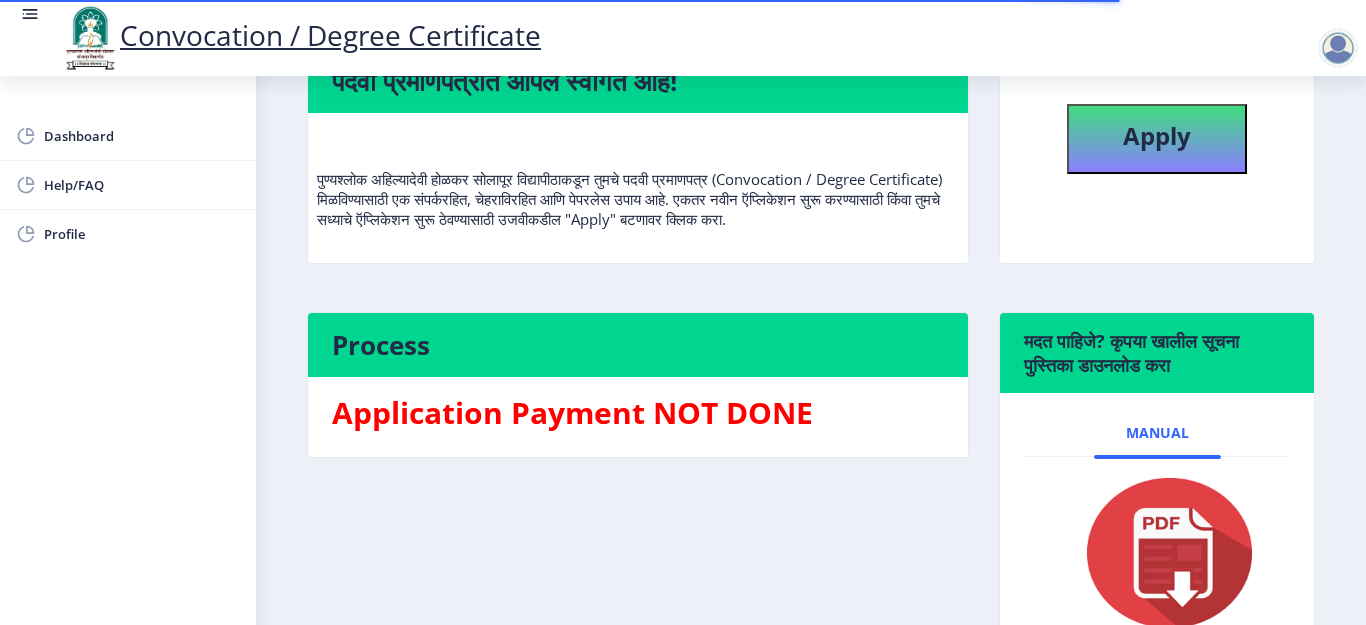 scroll, scrollTop: 0, scrollLeft: 0, axis: both 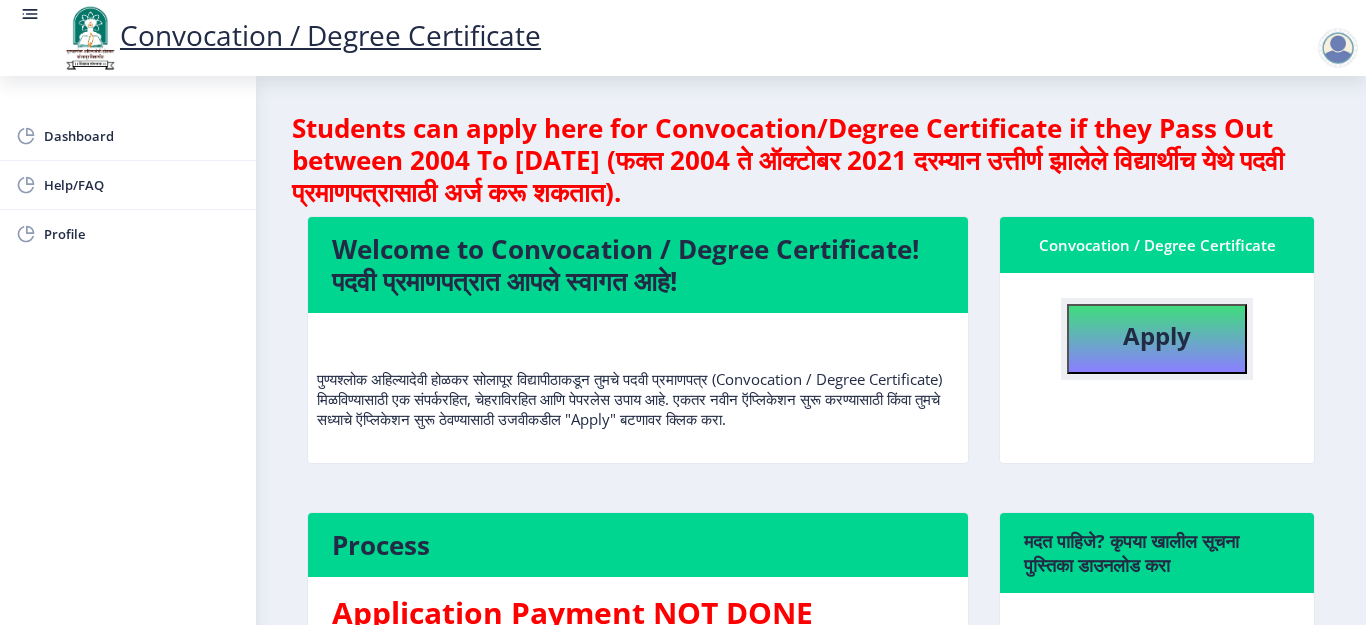 click on "Apply" 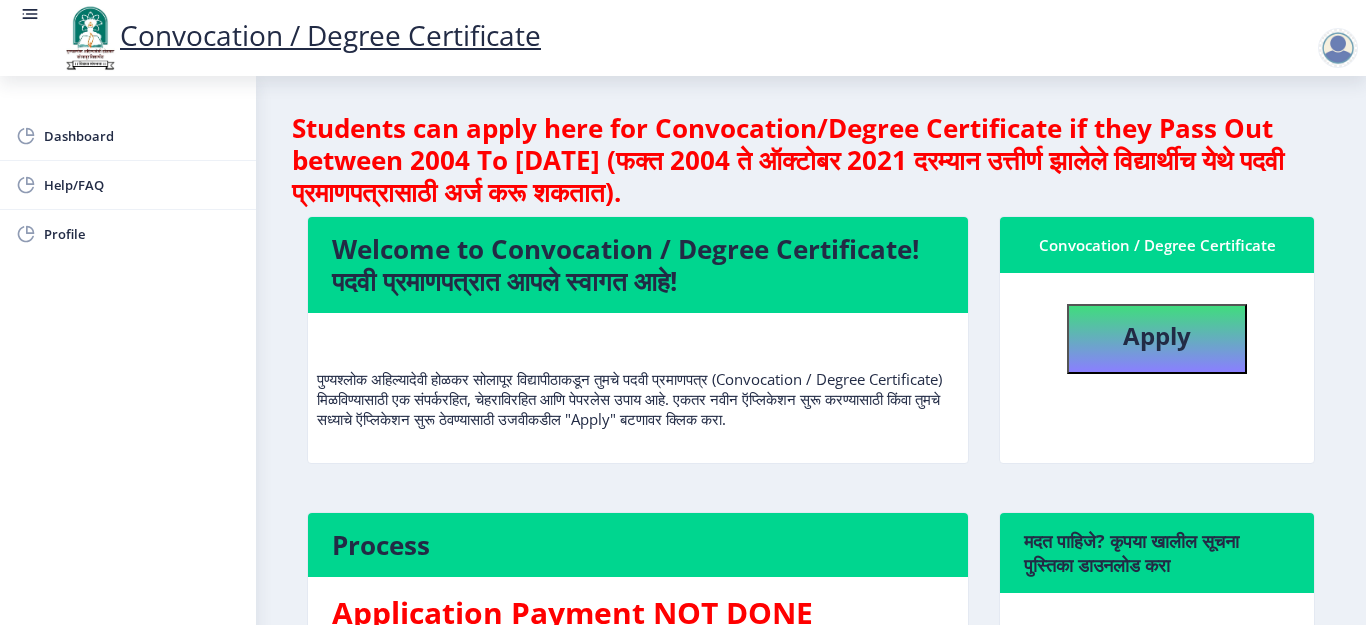 select 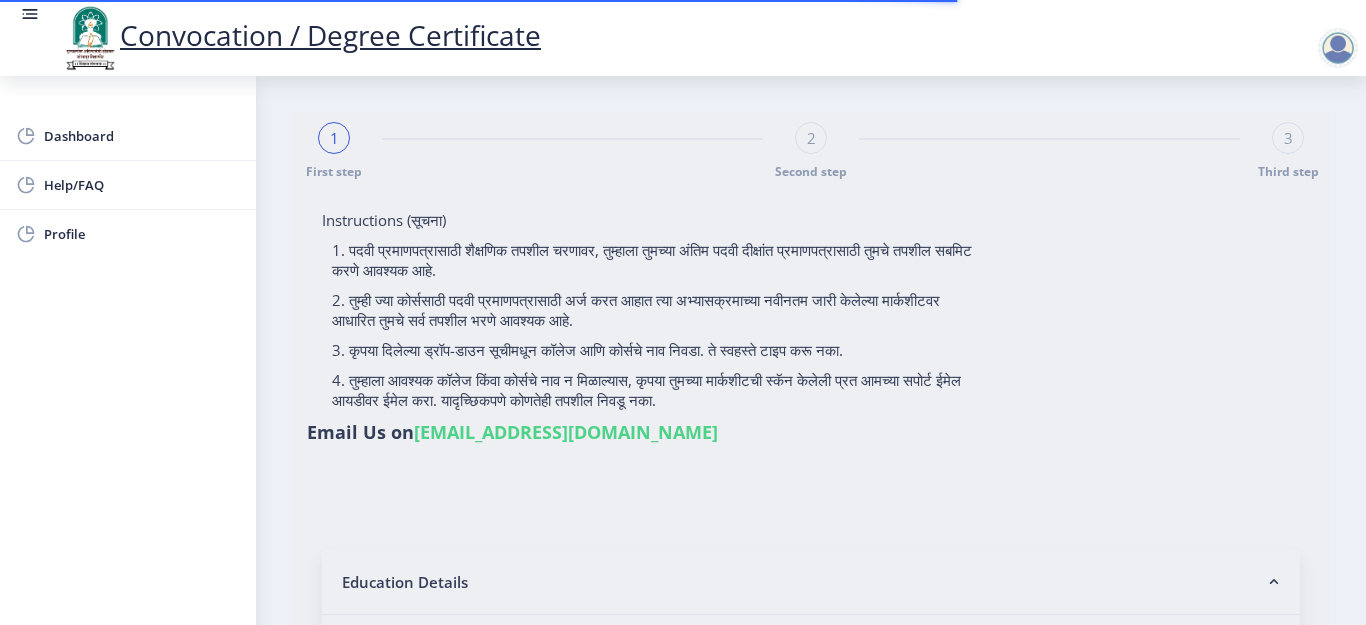 type on "[PERSON_NAME] [PERSON_NAME]" 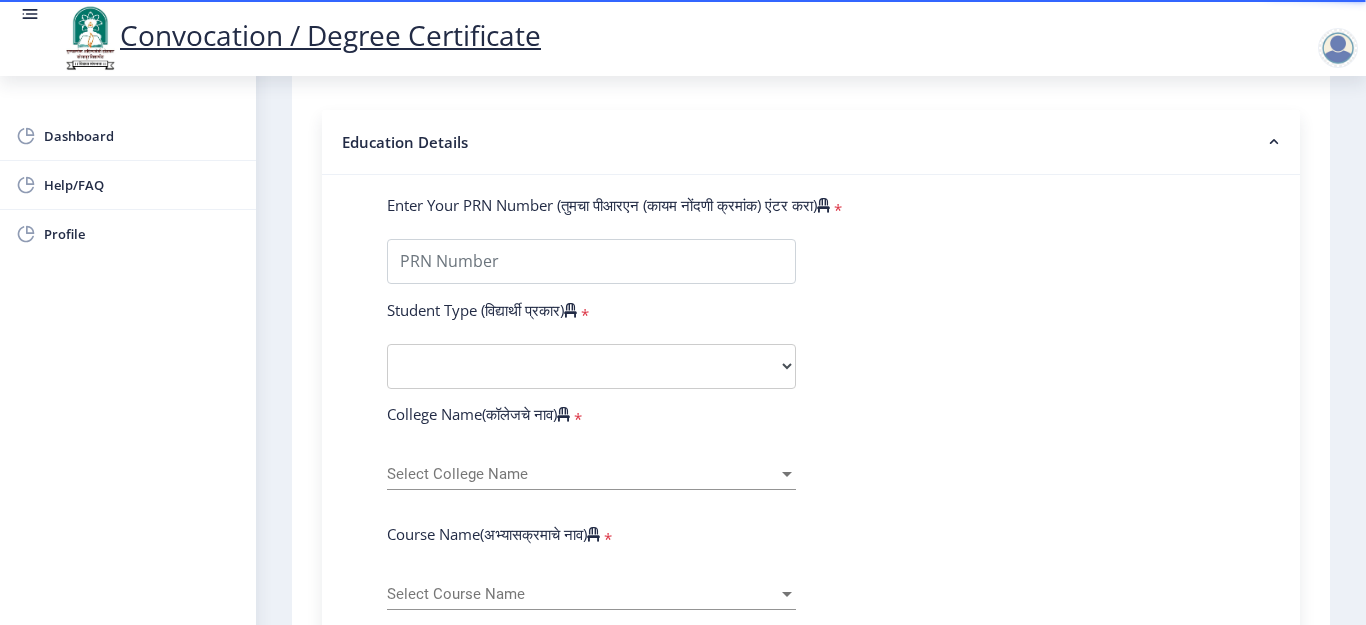 scroll, scrollTop: 500, scrollLeft: 0, axis: vertical 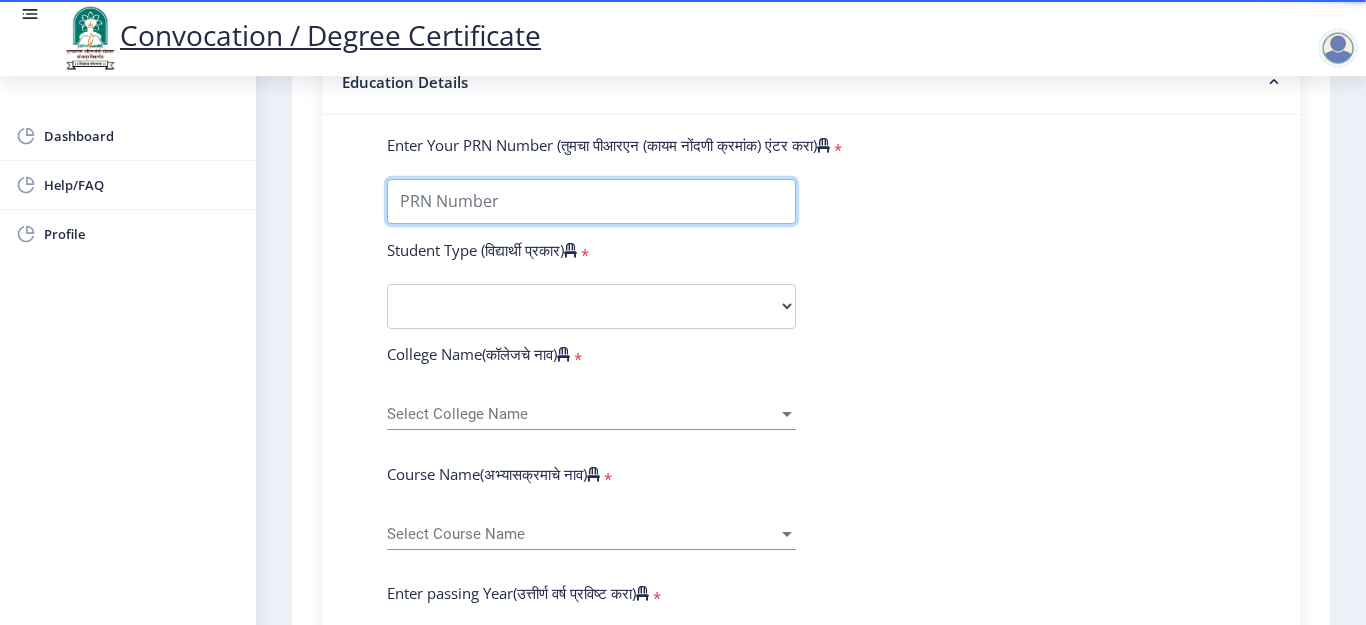 click on "Enter Your PRN Number (तुमचा पीआरएन (कायम नोंदणी क्रमांक) एंटर करा)" at bounding box center [591, 201] 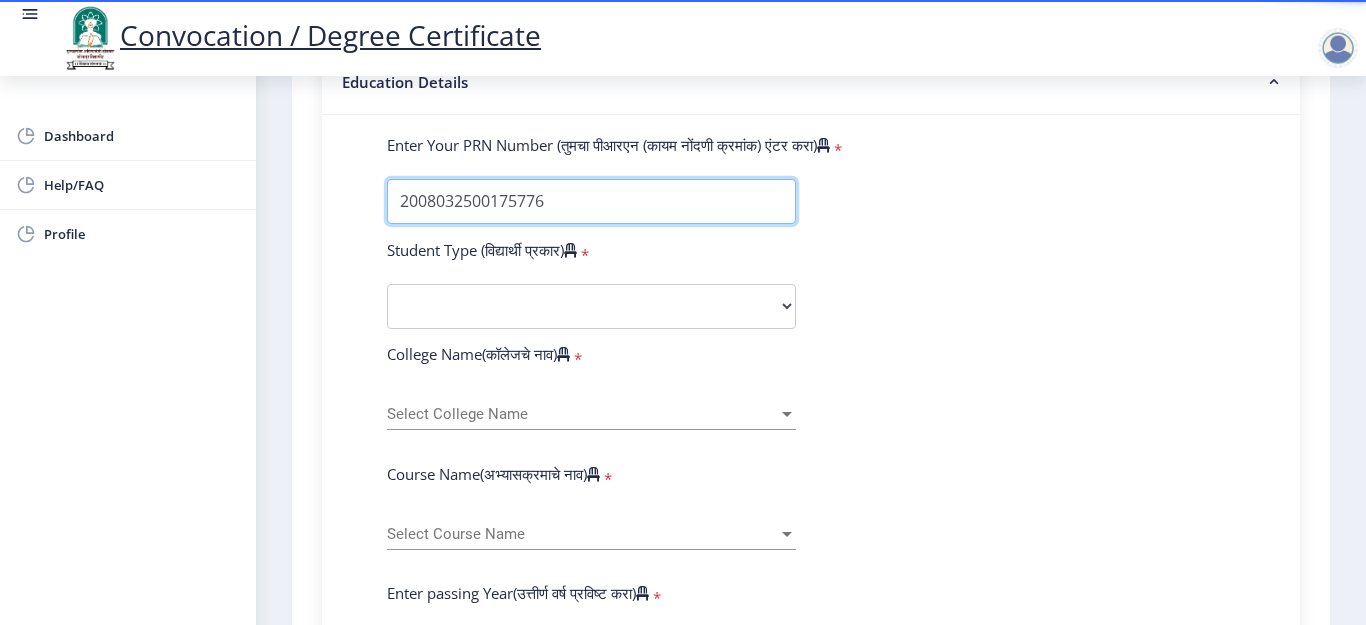 type on "2008032500175776" 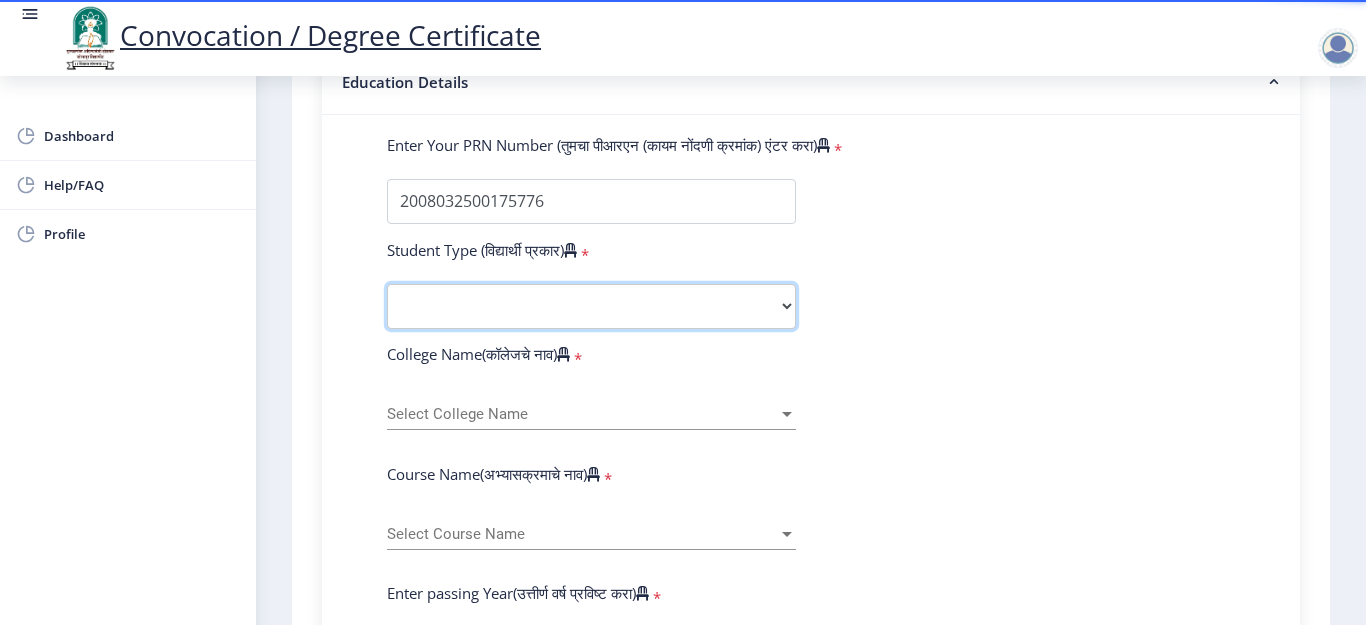 click on "Select Student Type Regular External" at bounding box center [591, 306] 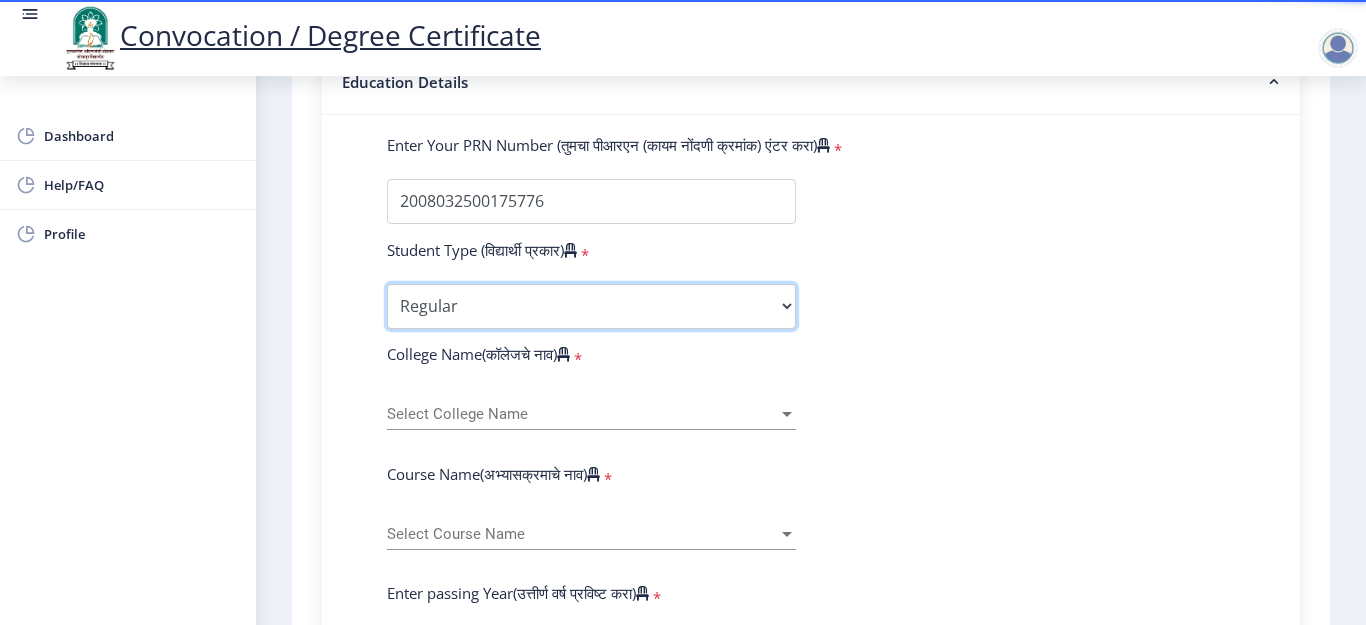 click on "Select Student Type Regular External" at bounding box center [591, 306] 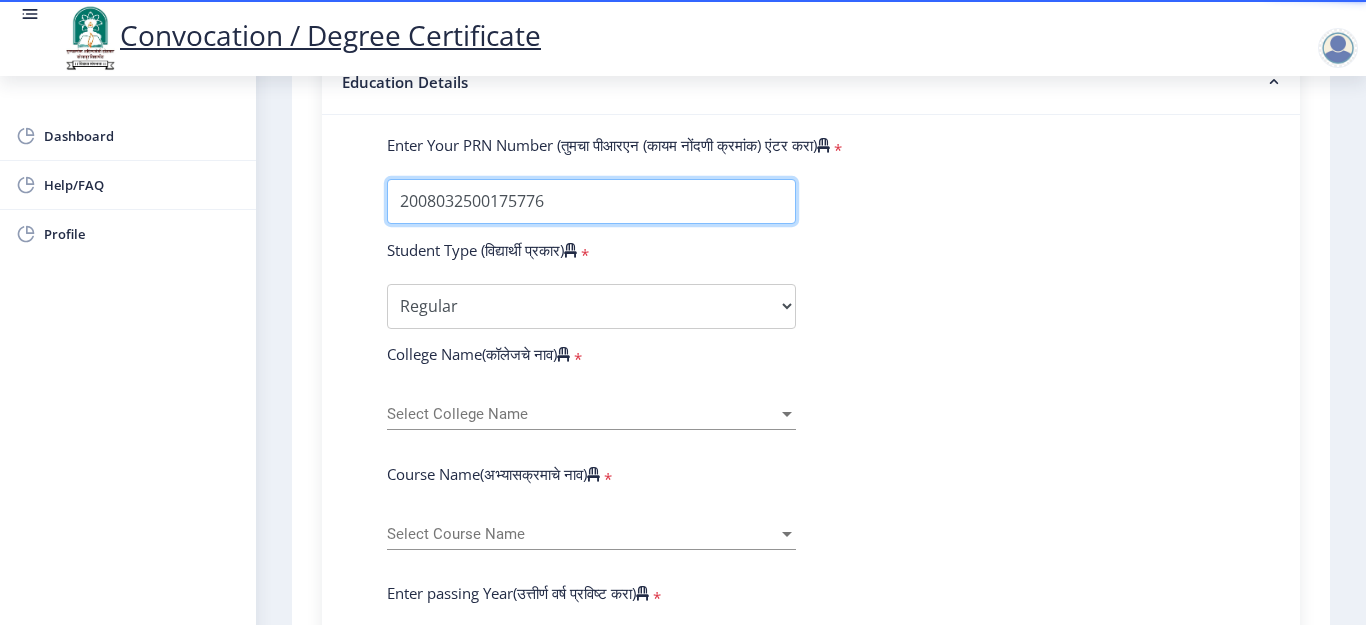 click on "Enter Your PRN Number (तुमचा पीआरएन (कायम नोंदणी क्रमांक) एंटर करा)" at bounding box center [591, 201] 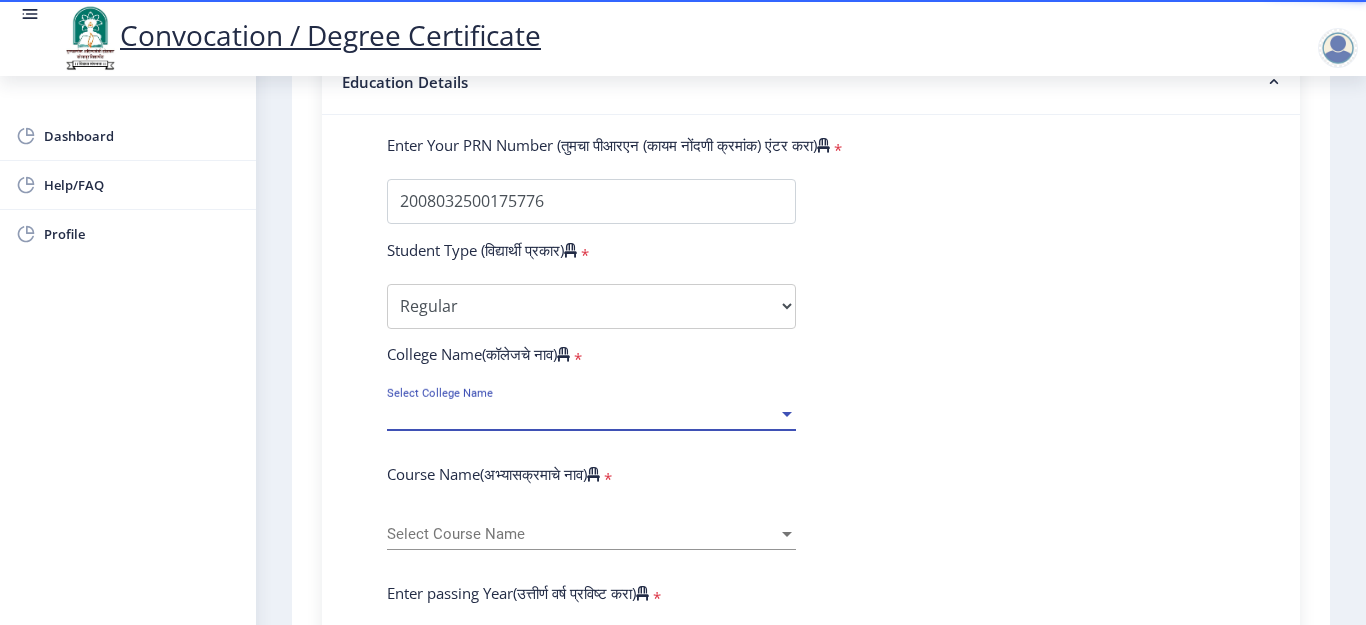 click on "Select College Name" at bounding box center [582, 414] 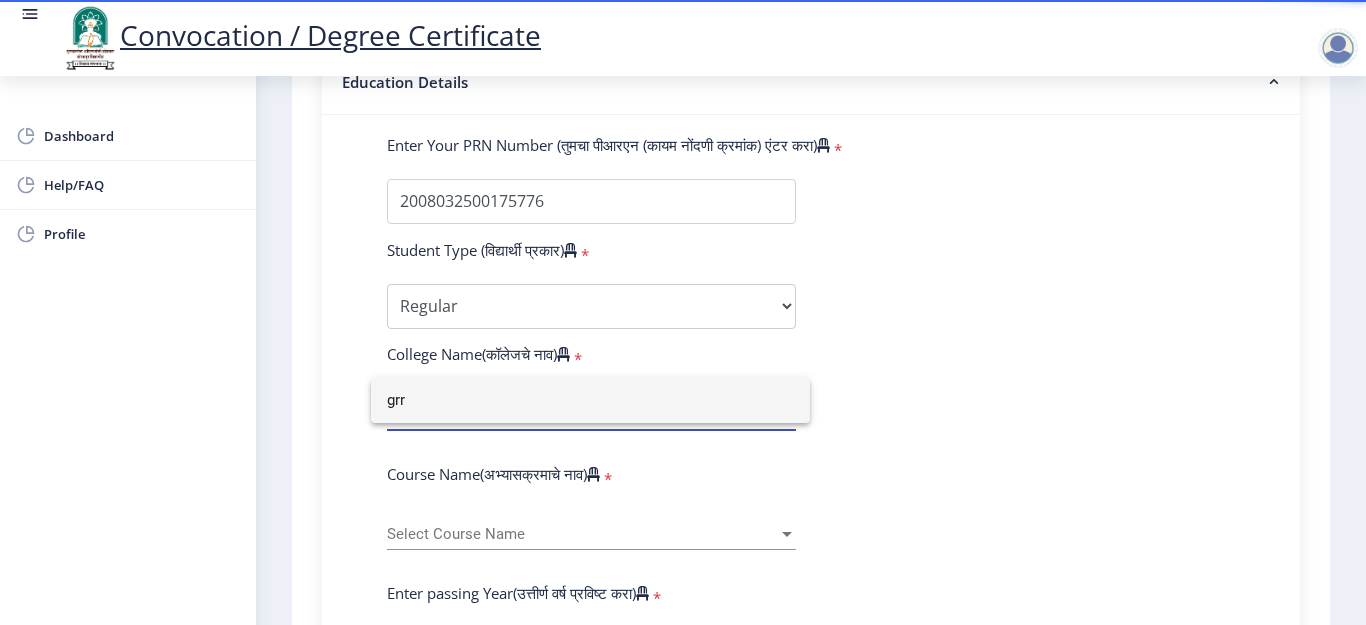 type on "grr" 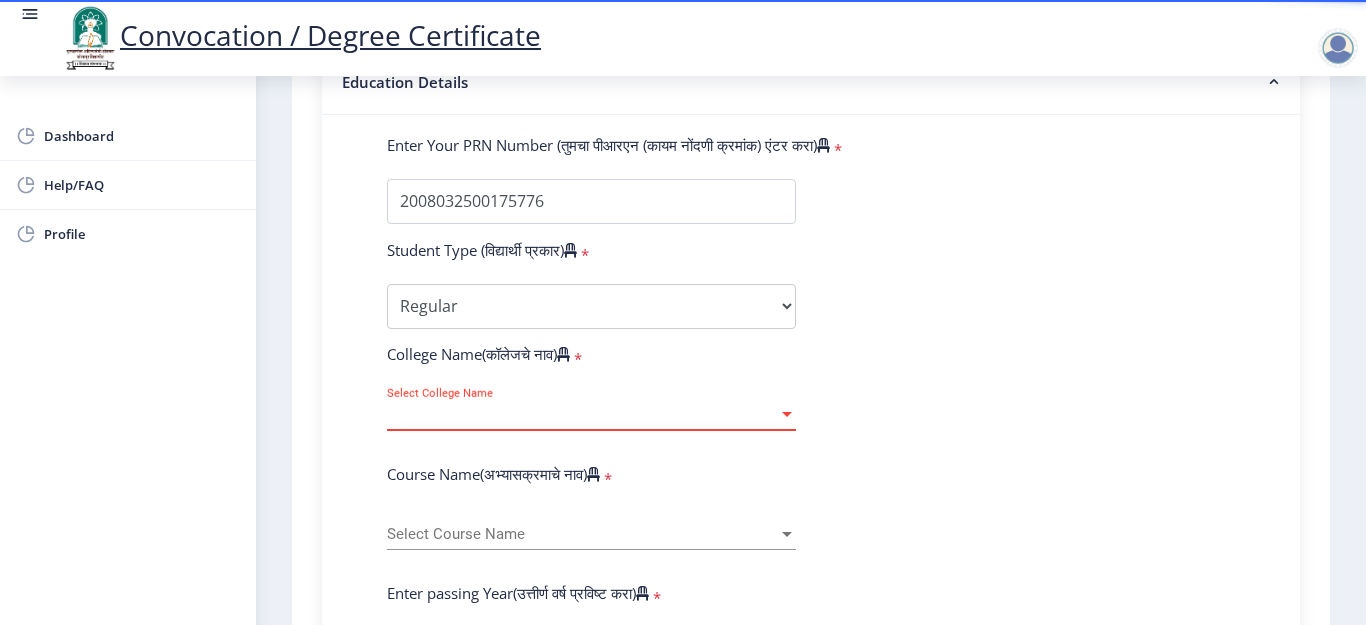 click on "Select College Name" at bounding box center [582, 414] 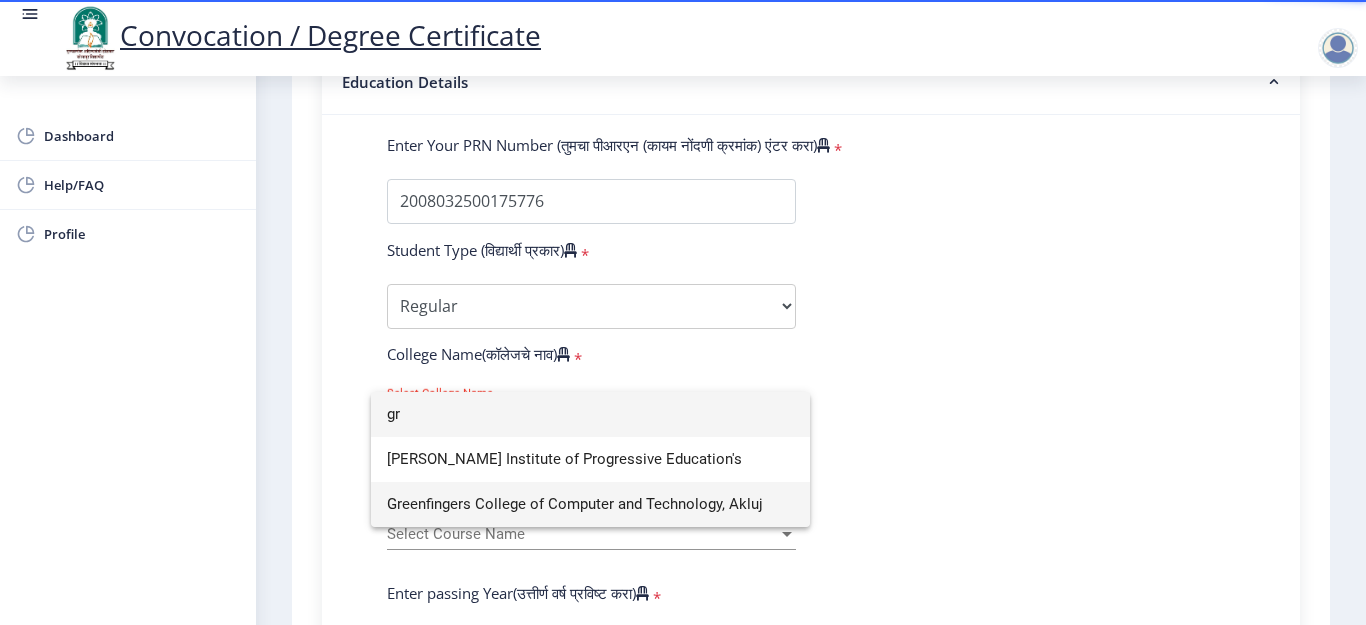 type on "gr" 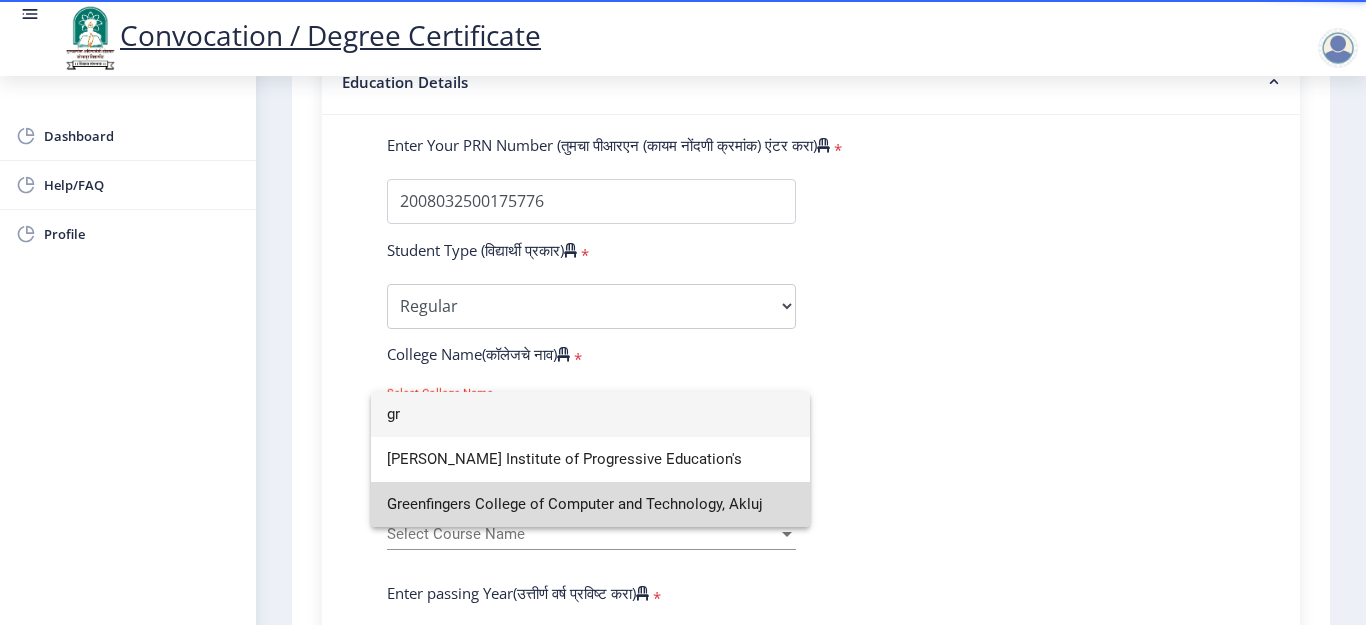 click on "Greenfingers College of Computer and Technology, Akluj" at bounding box center [590, 504] 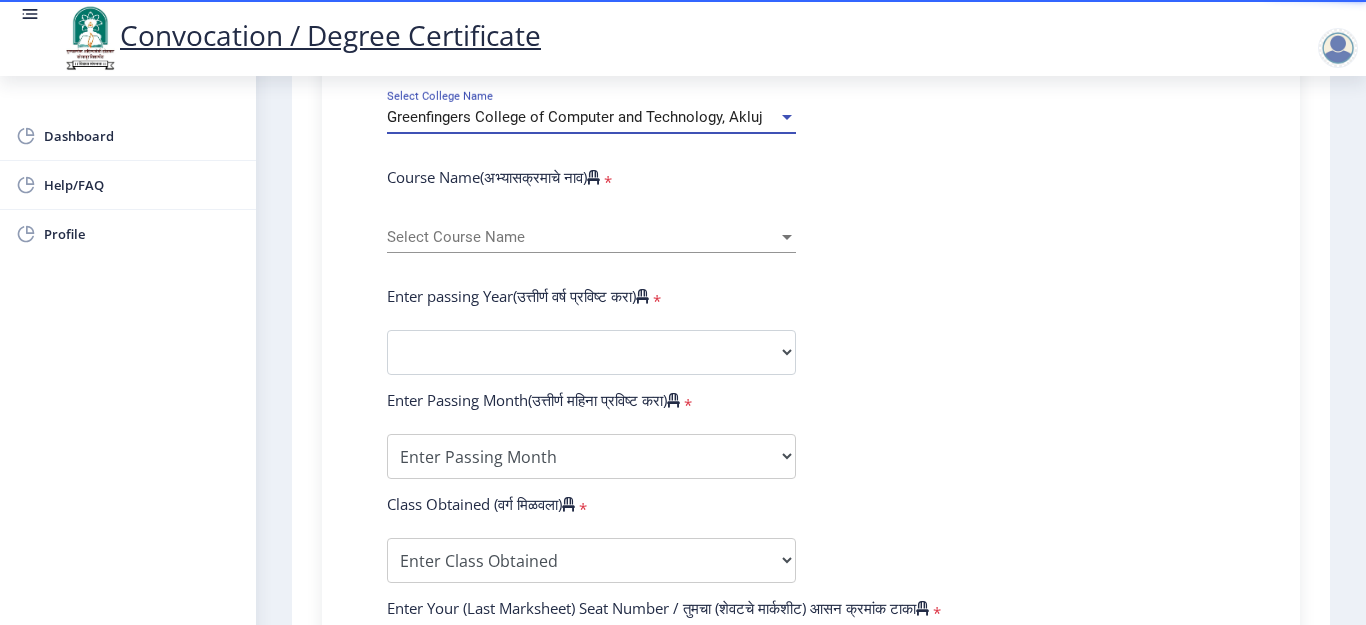scroll, scrollTop: 800, scrollLeft: 0, axis: vertical 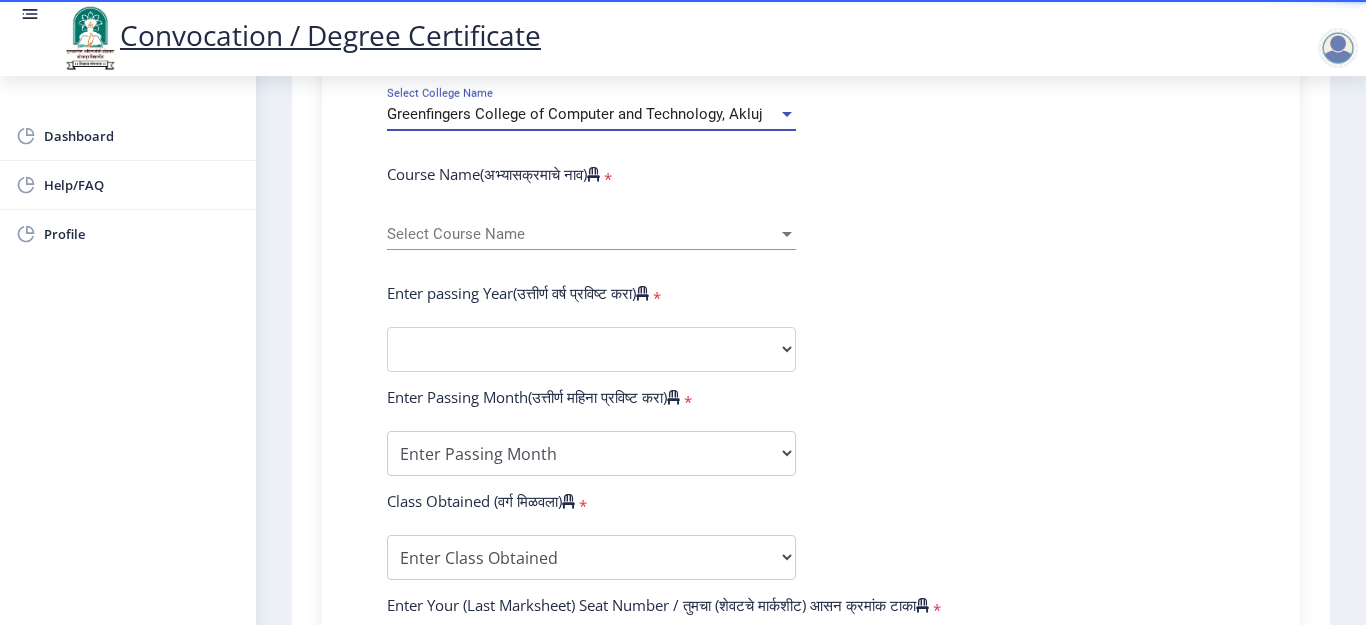 click on "Select Course Name" at bounding box center (582, 234) 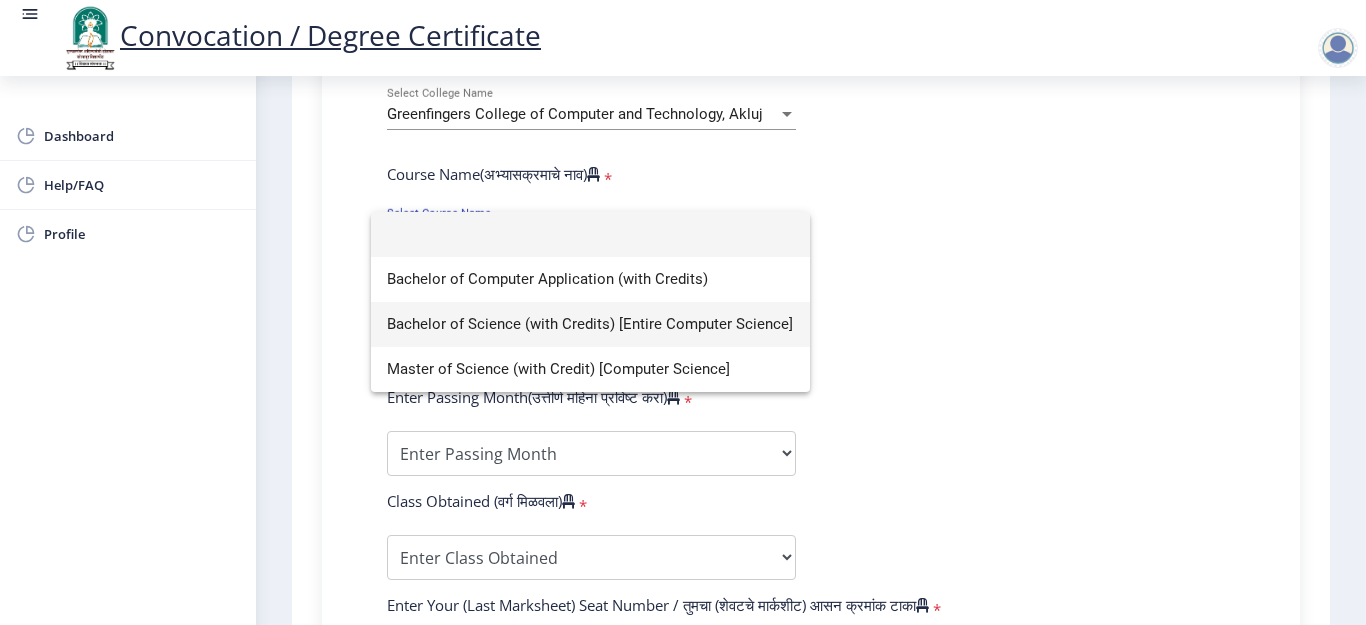 click on "Bachelor of Science (with Credits) [Entire Computer Science]" at bounding box center (590, 324) 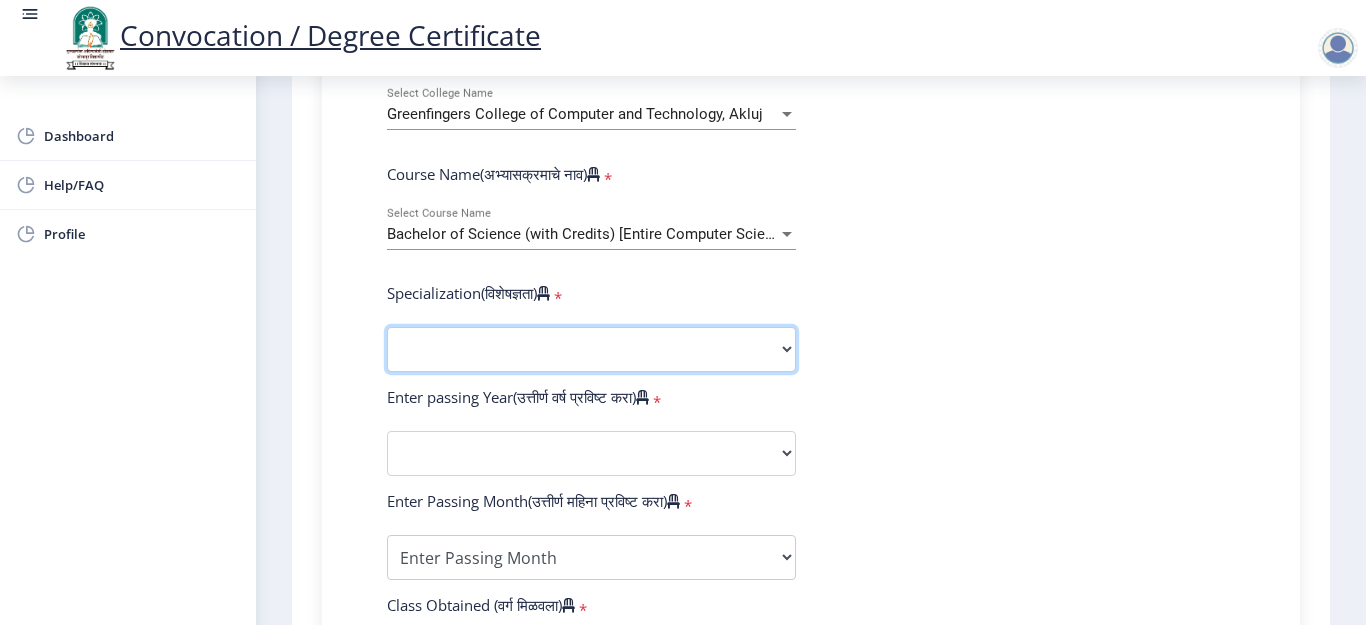 click on "Specialization Botany Chemistry Computer Science Electronics Geology Mathematics Microbiology Physics Statistics Zoology Other" at bounding box center [591, 349] 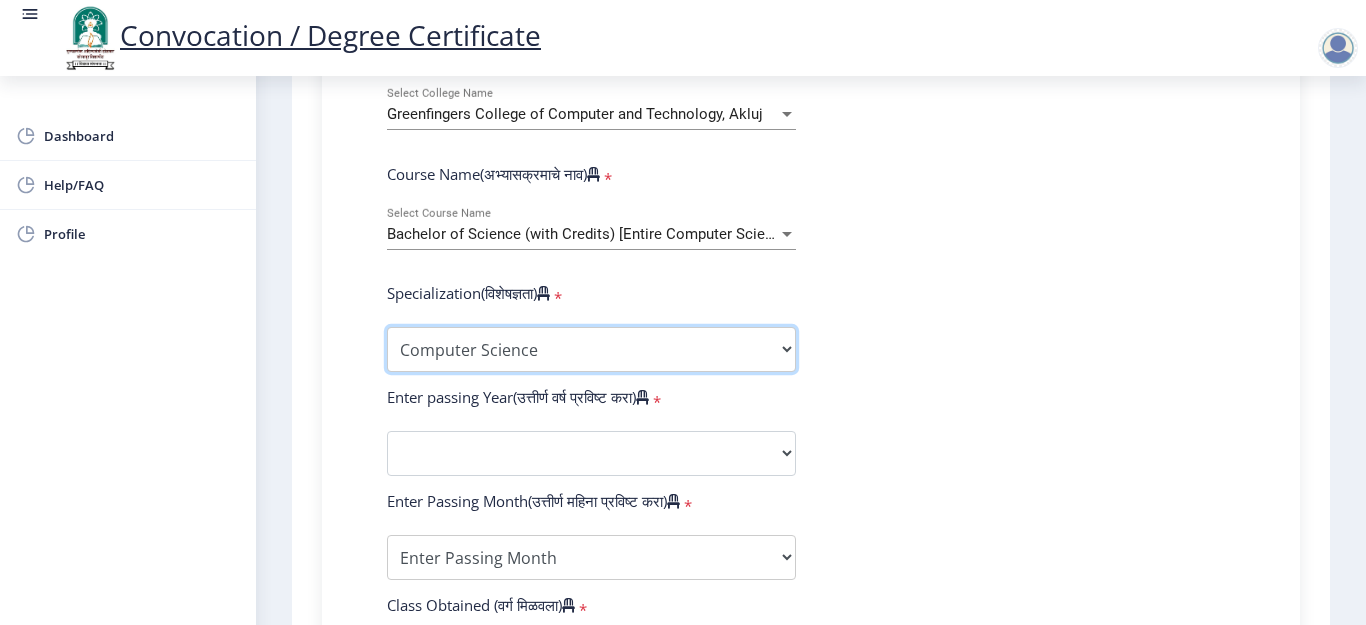 click on "Specialization Botany Chemistry Computer Science Electronics Geology Mathematics Microbiology Physics Statistics Zoology Other" at bounding box center [591, 349] 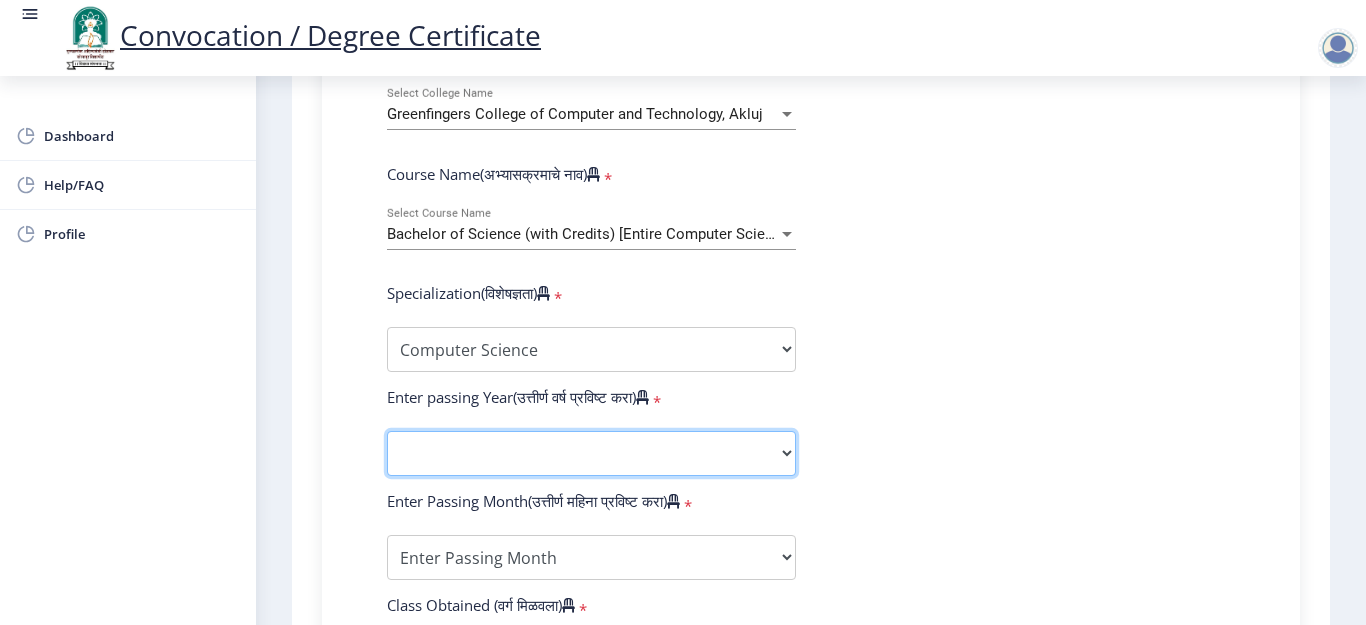 click on "2025   2024   2023   2022   2021   2020   2019   2018   2017   2016   2015   2014   2013   2012   2011   2010   2009   2008   2007   2006   2005   2004   2003   2002   2001   2000   1999   1998   1997   1996   1995   1994   1993   1992   1991   1990   1989   1988   1987   1986   1985   1984   1983   1982   1981   1980   1979   1978   1977   1976" 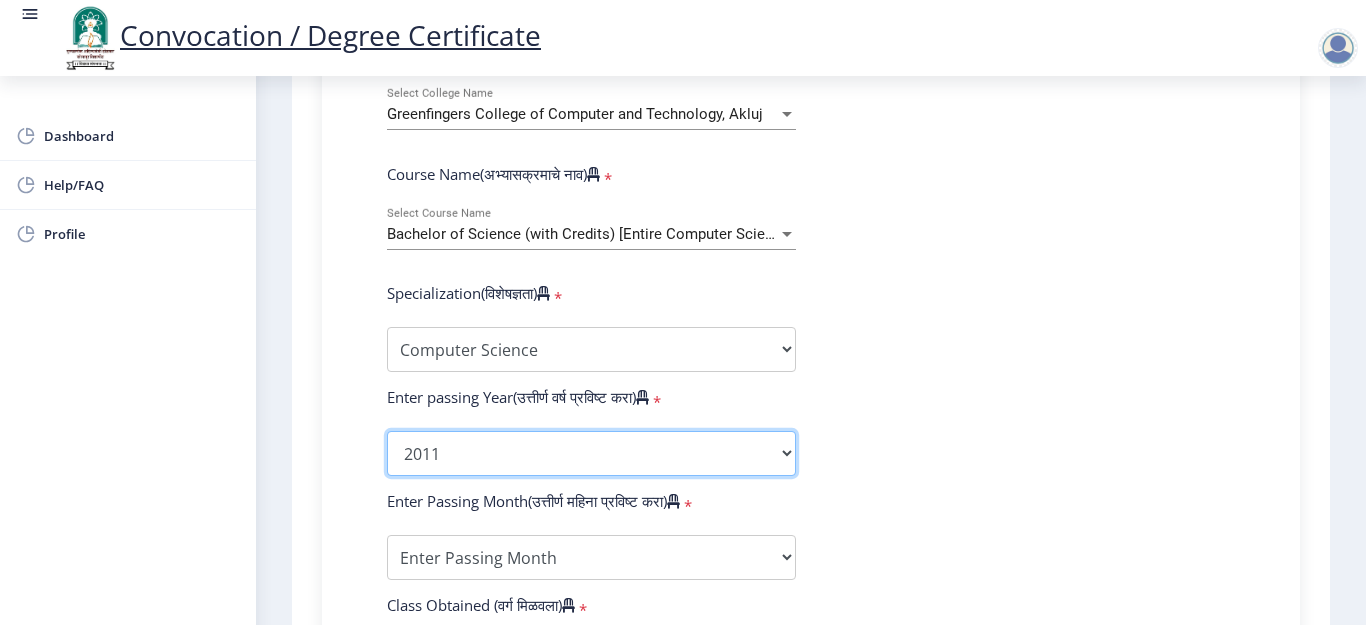 click on "2025   2024   2023   2022   2021   2020   2019   2018   2017   2016   2015   2014   2013   2012   2011   2010   2009   2008   2007   2006   2005   2004   2003   2002   2001   2000   1999   1998   1997   1996   1995   1994   1993   1992   1991   1990   1989   1988   1987   1986   1985   1984   1983   1982   1981   1980   1979   1978   1977   1976" 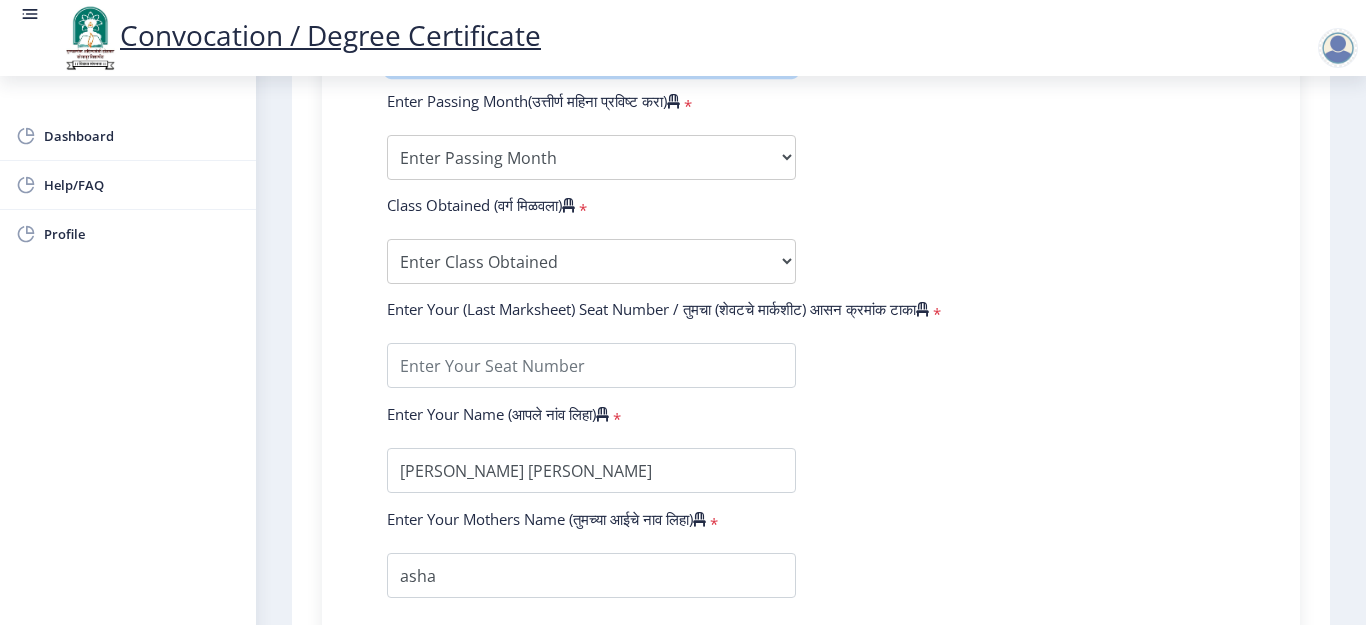 scroll, scrollTop: 1000, scrollLeft: 0, axis: vertical 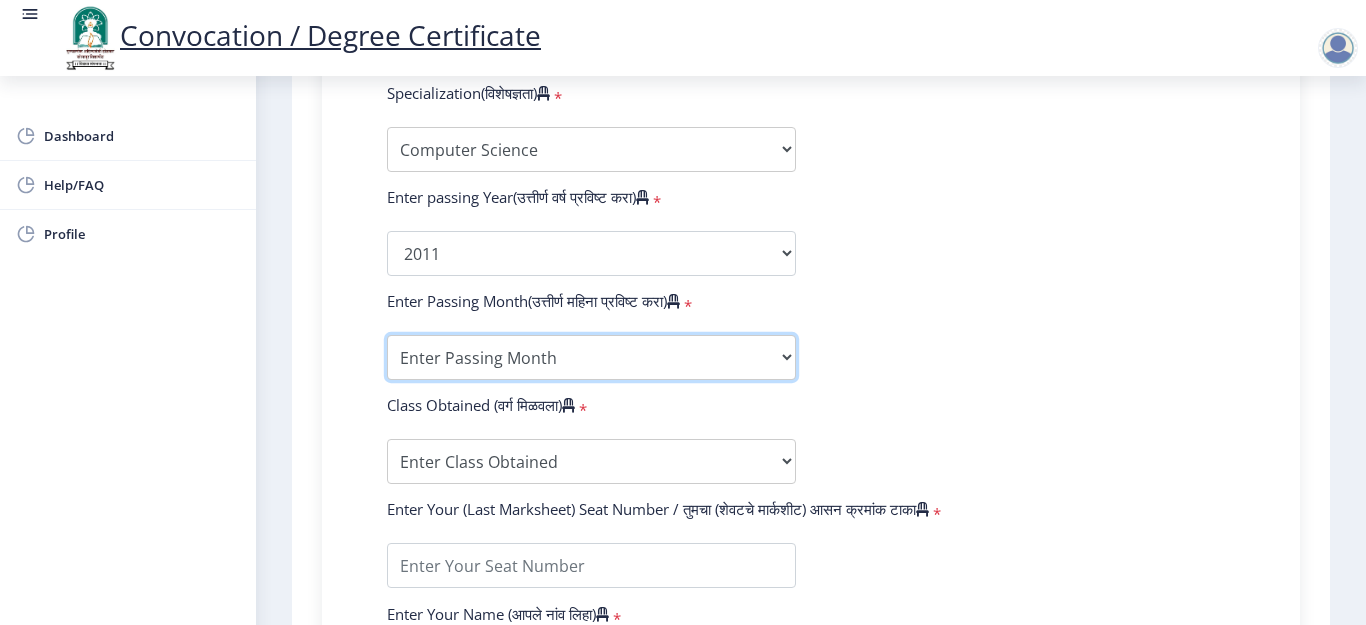click on "Enter Passing Month March April May October November December" at bounding box center (591, 357) 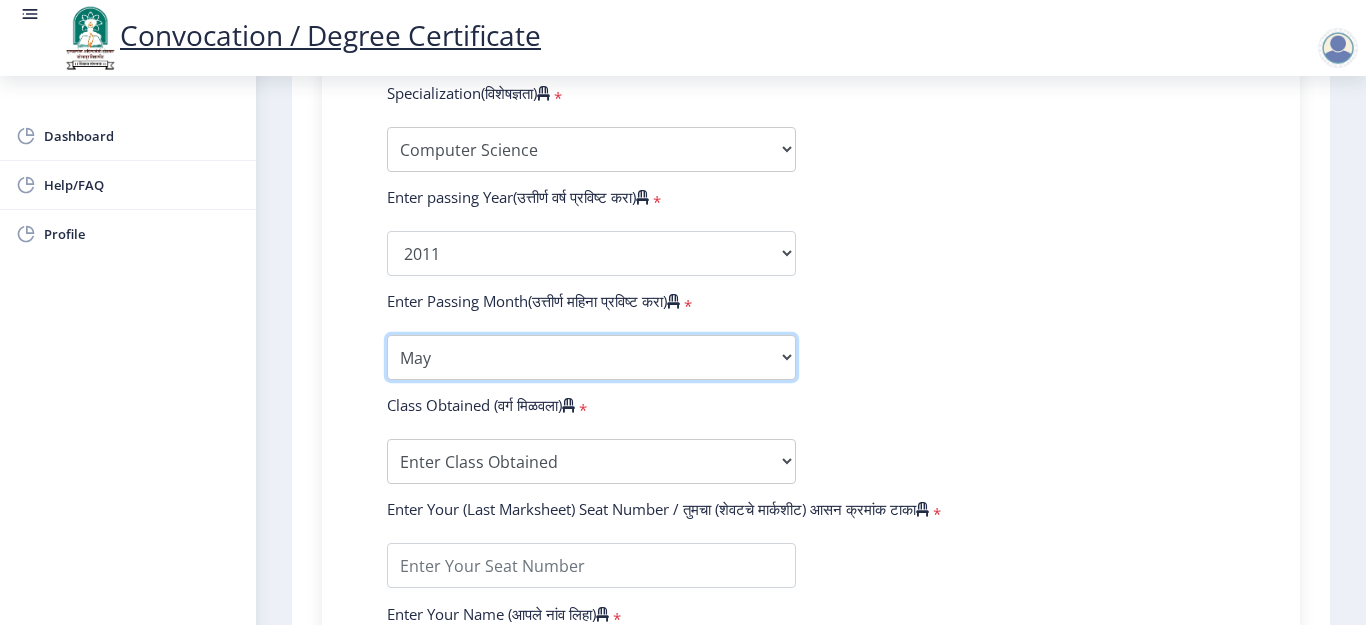 click on "Enter Passing Month March April May October November December" at bounding box center [591, 357] 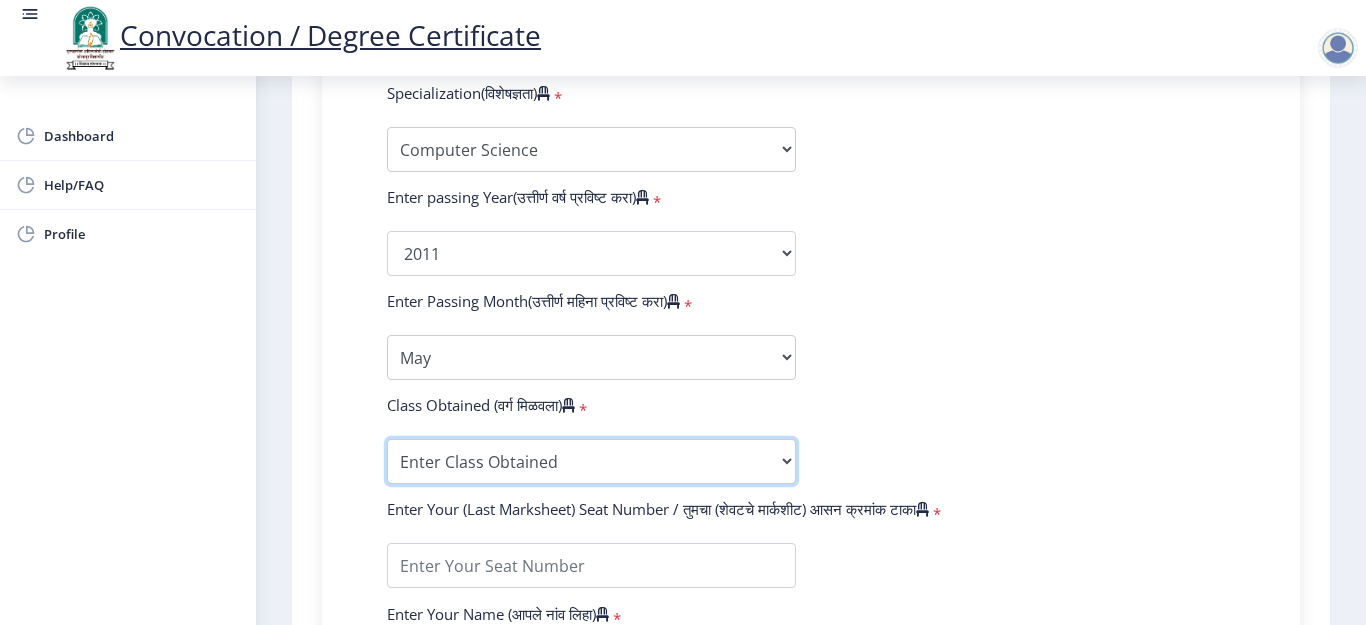 click on "Enter Class Obtained FIRST CLASS WITH DISTINCTION FIRST CLASS HIGHER SECOND CLASS SECOND CLASS PASS CLASS Grade O Grade A+ Grade A Grade B+ Grade B Grade C+ Grade C Grade D Grade E" at bounding box center [591, 461] 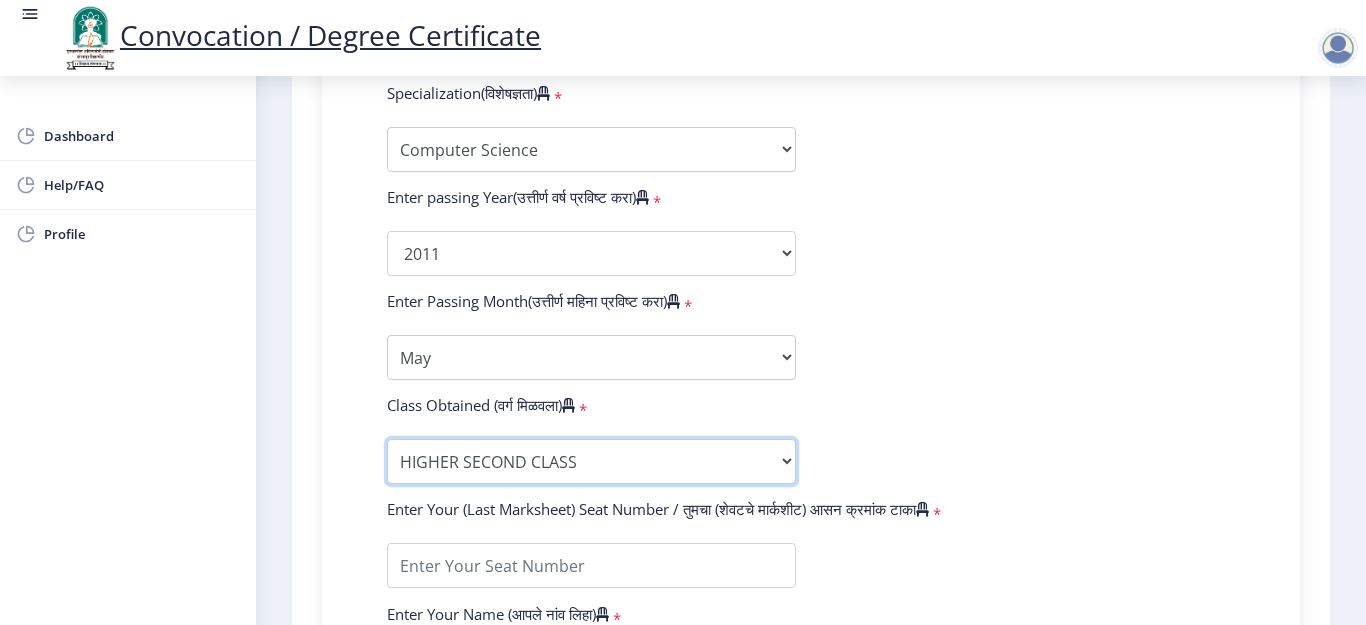 click on "Enter Class Obtained FIRST CLASS WITH DISTINCTION FIRST CLASS HIGHER SECOND CLASS SECOND CLASS PASS CLASS Grade O Grade A+ Grade A Grade B+ Grade B Grade C+ Grade C Grade D Grade E" at bounding box center (591, 461) 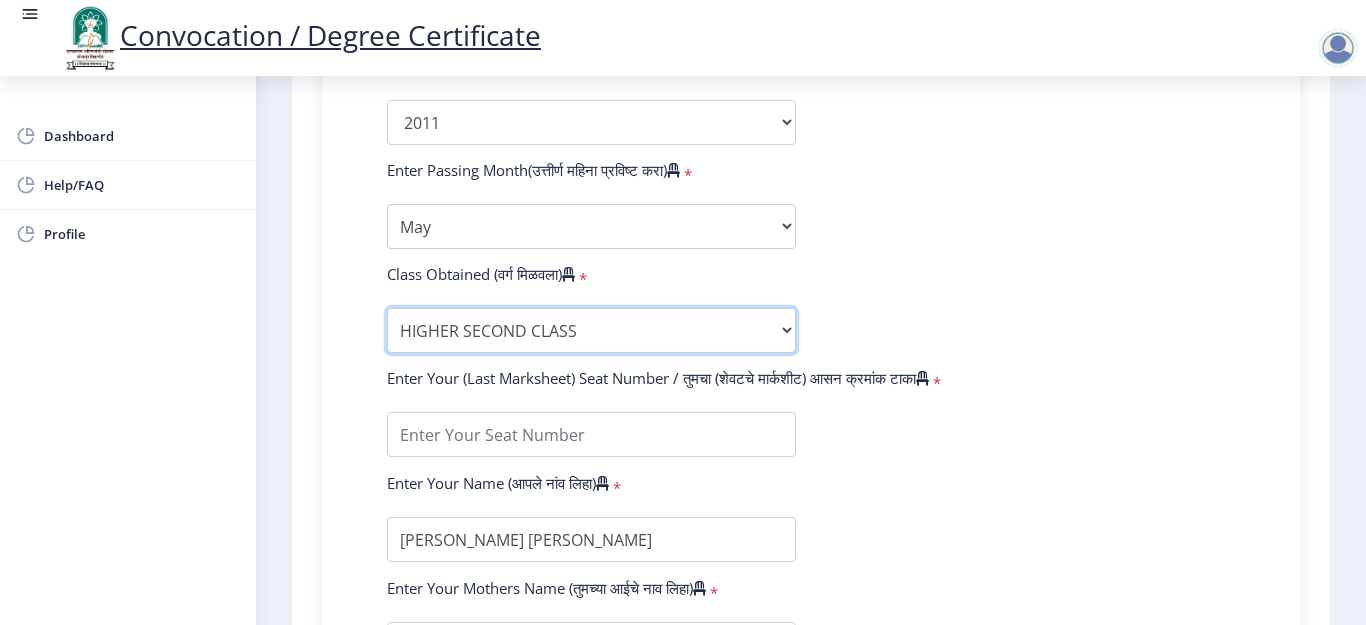 scroll, scrollTop: 1200, scrollLeft: 0, axis: vertical 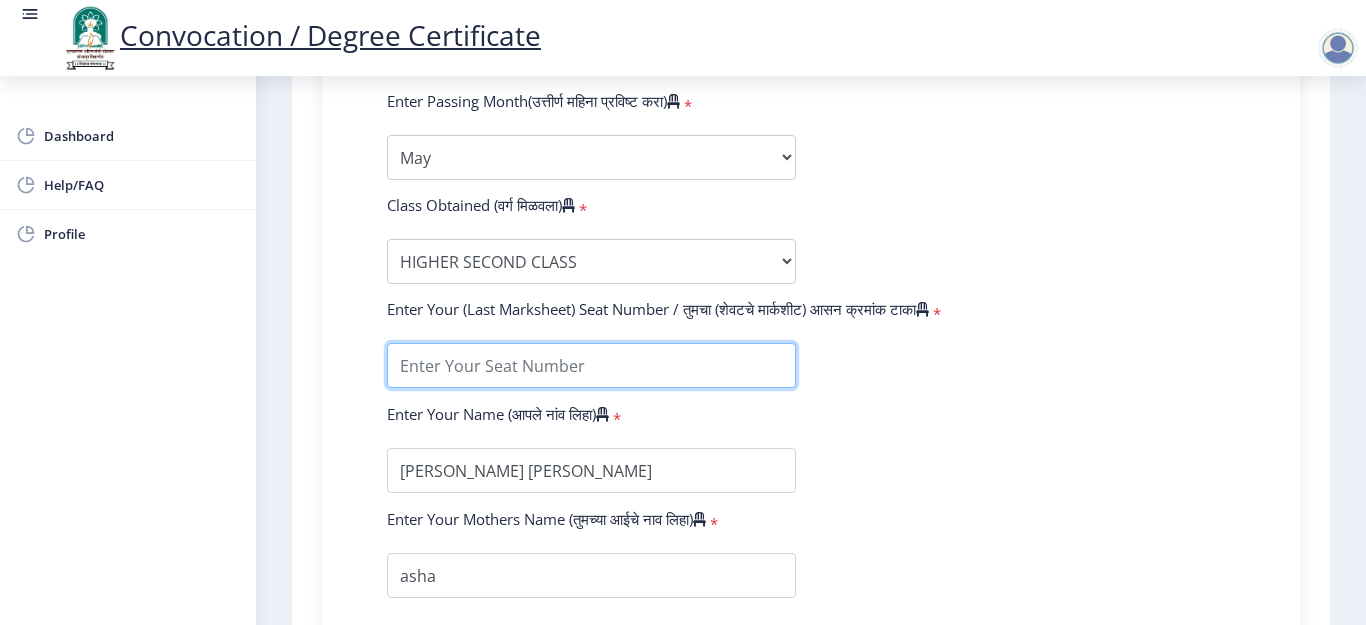 click at bounding box center [591, 365] 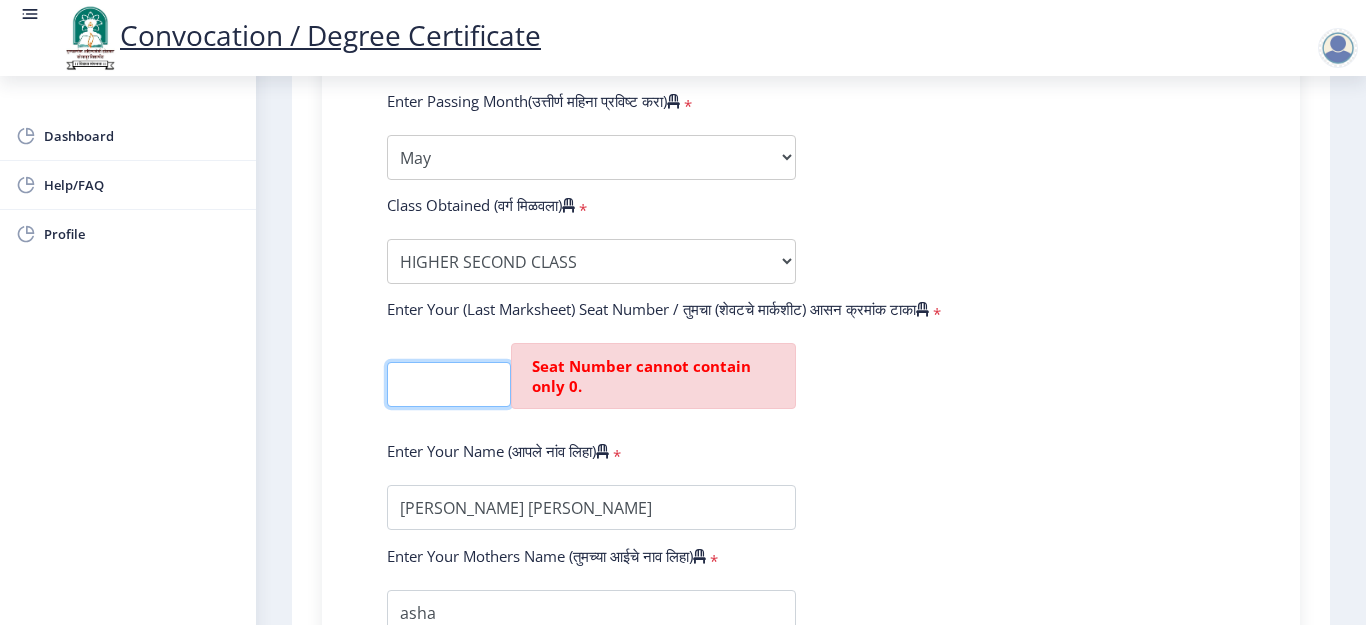 scroll, scrollTop: 0, scrollLeft: 0, axis: both 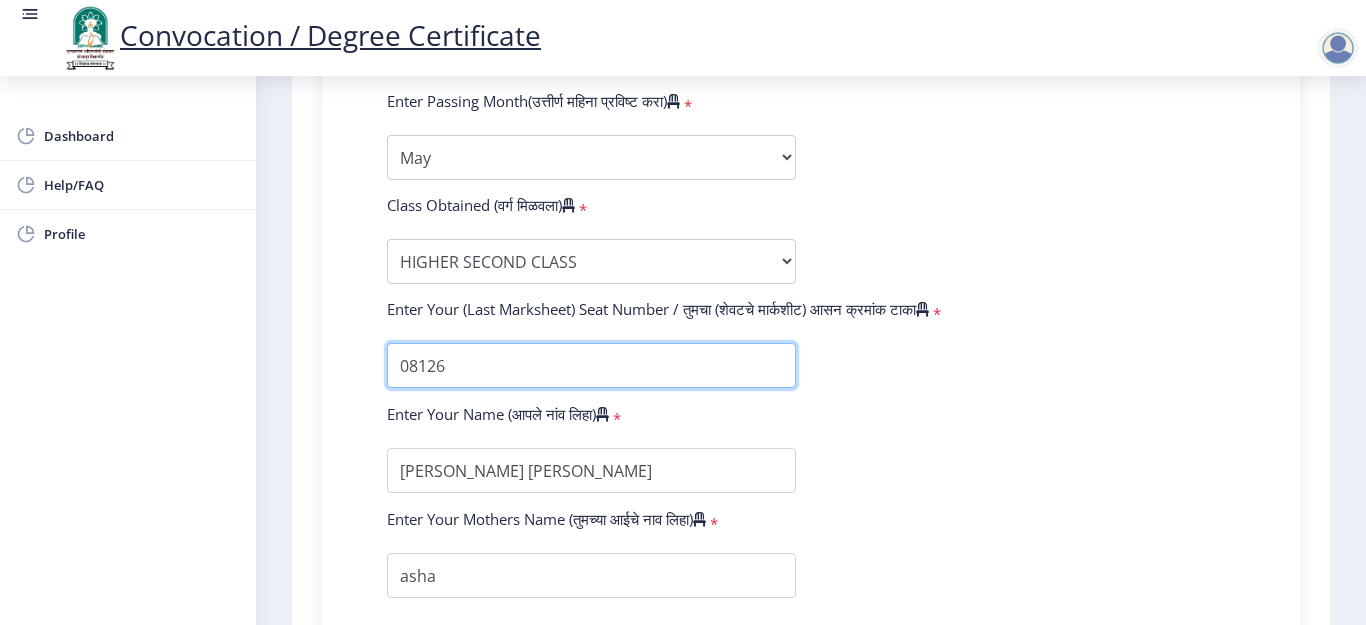 type on "08126" 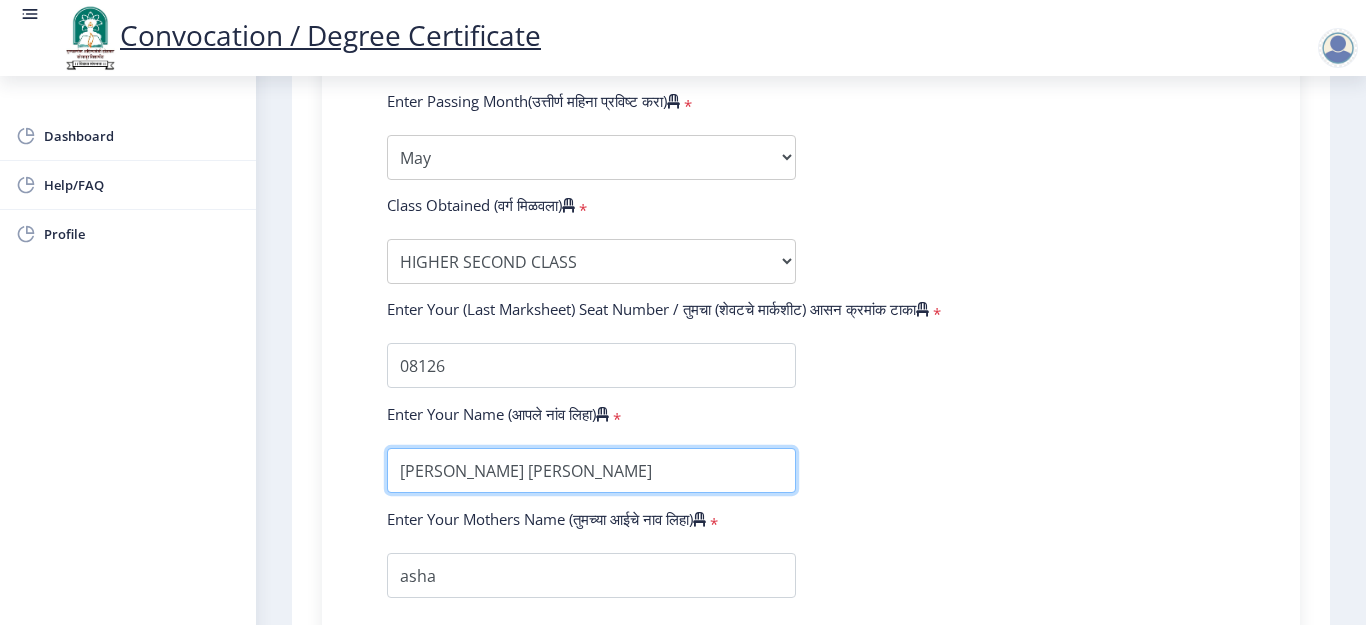 click at bounding box center (591, 470) 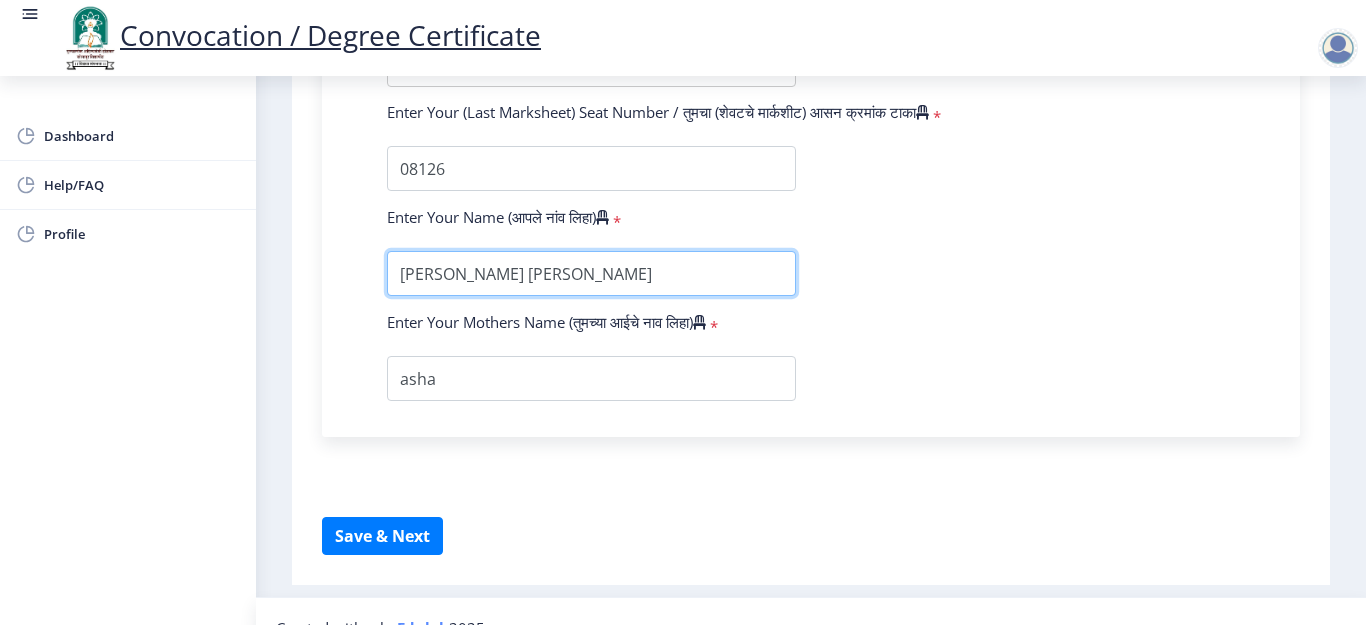 scroll, scrollTop: 1400, scrollLeft: 0, axis: vertical 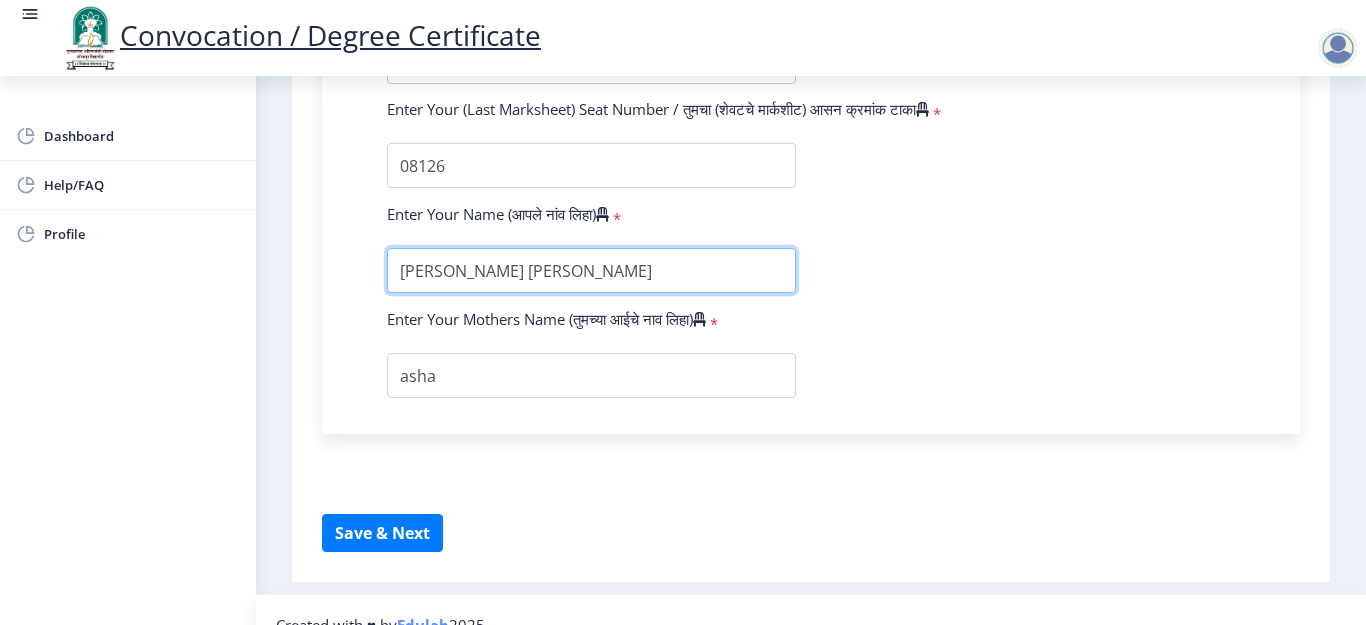 click at bounding box center [591, 270] 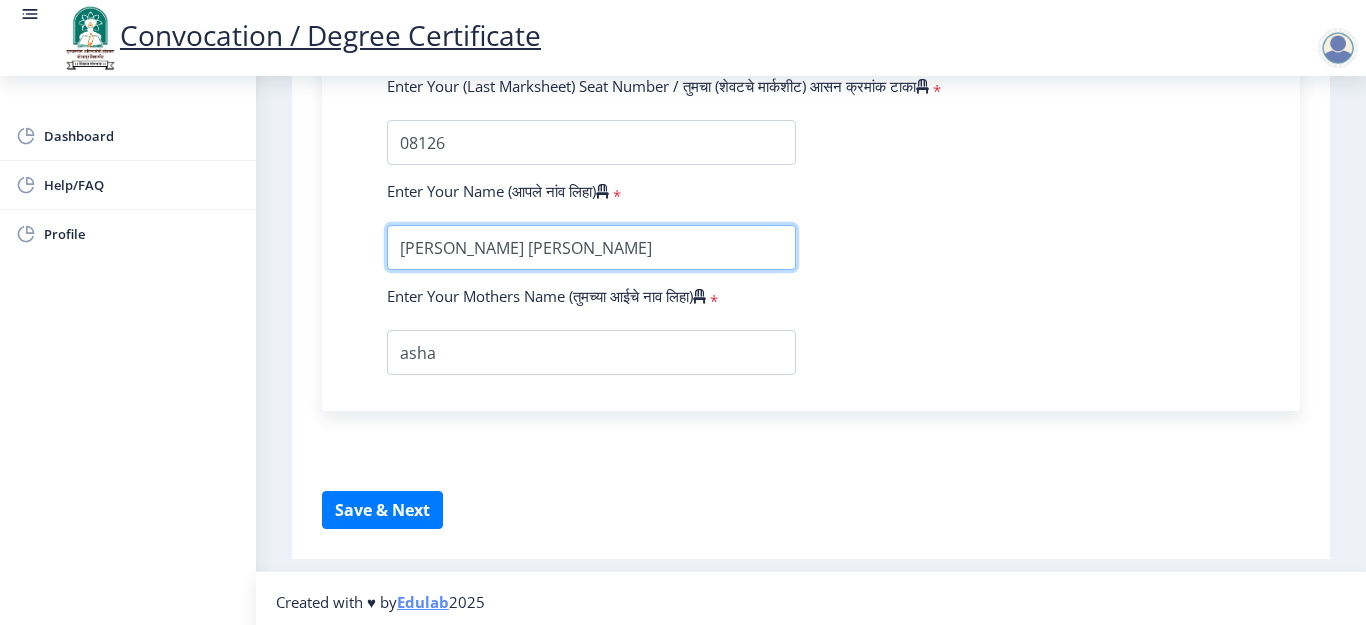 scroll, scrollTop: 1430, scrollLeft: 0, axis: vertical 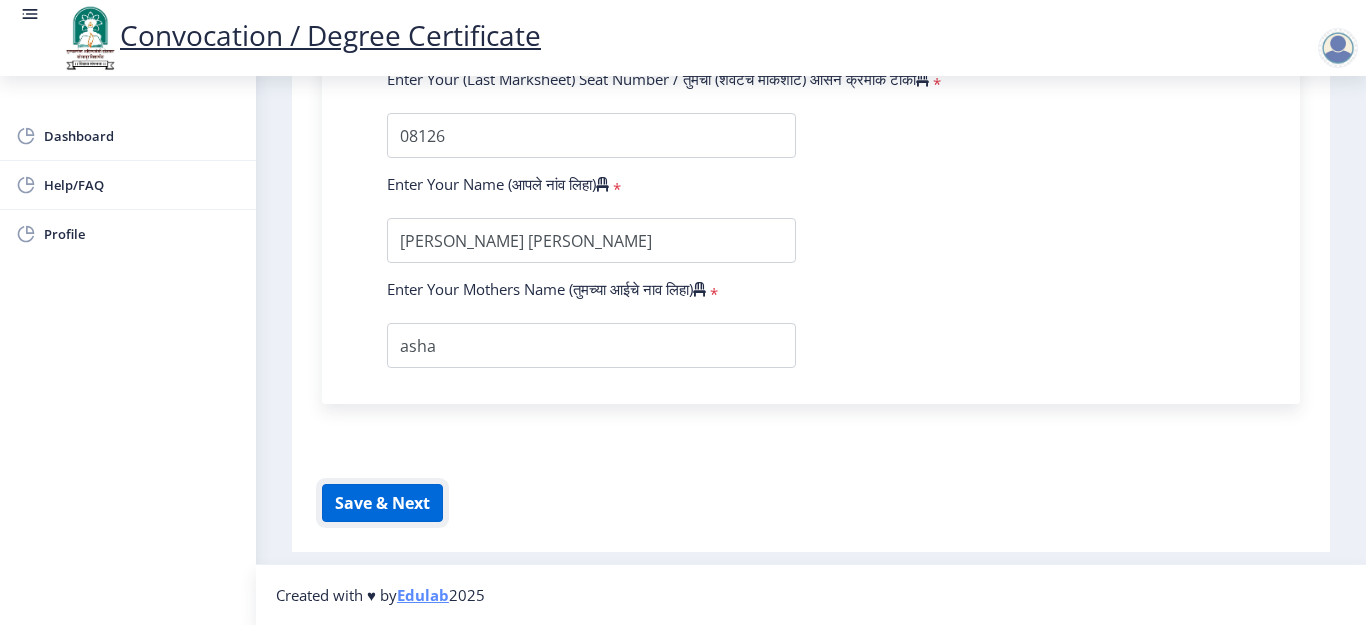 click on "Save & Next" 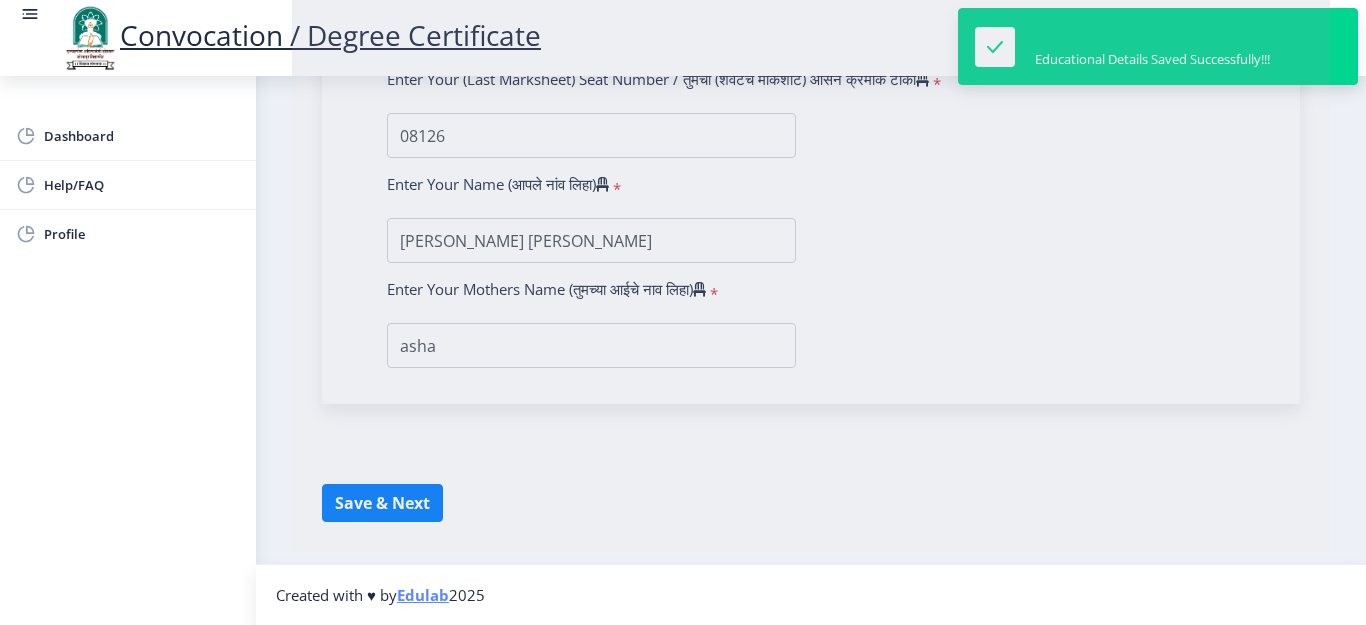 select 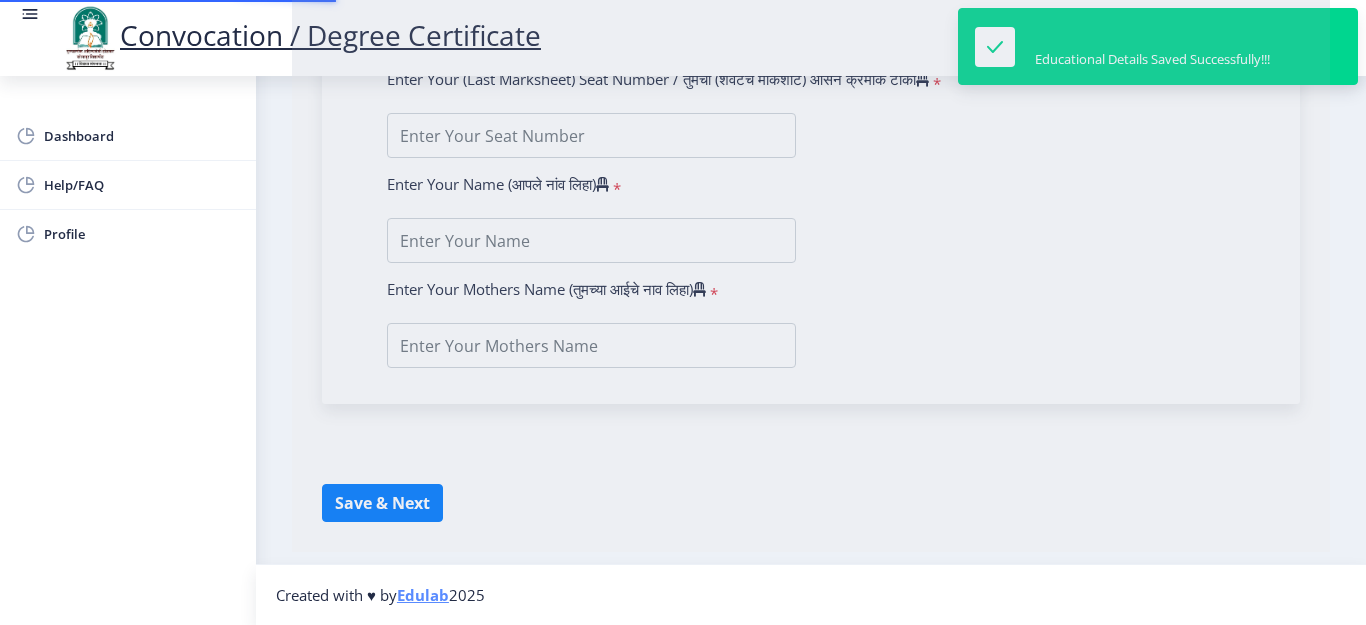 scroll, scrollTop: 0, scrollLeft: 0, axis: both 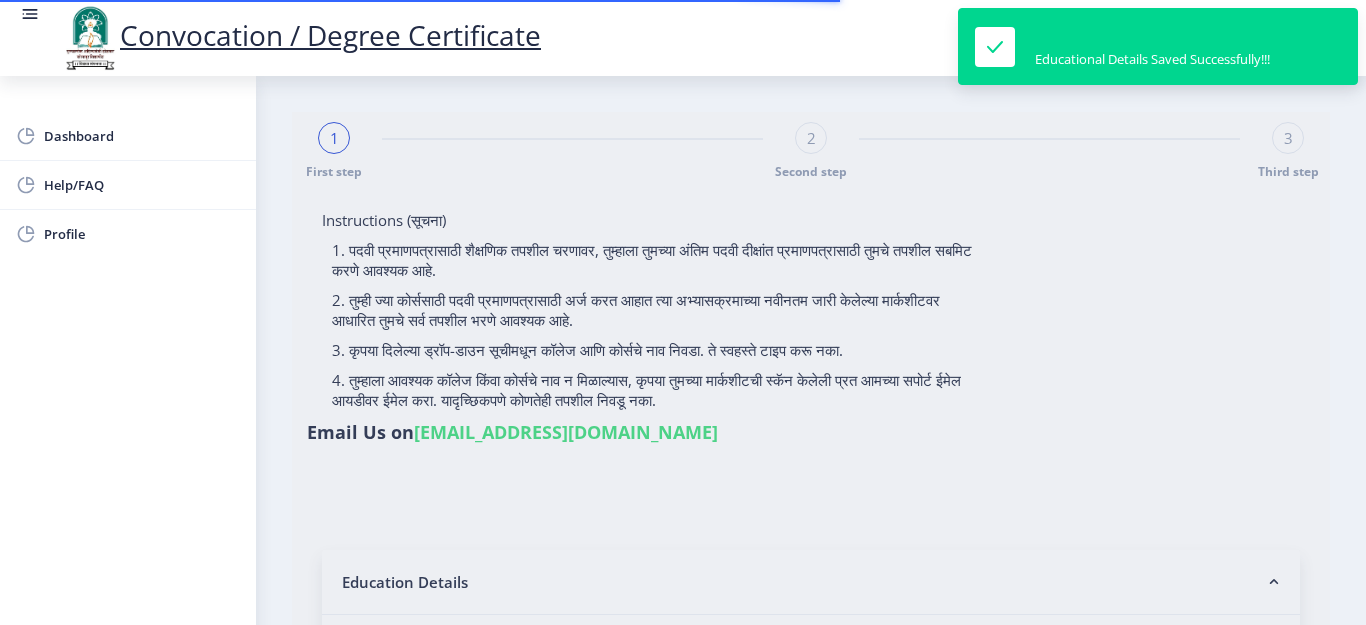 type on "[PERSON_NAME] [PERSON_NAME]" 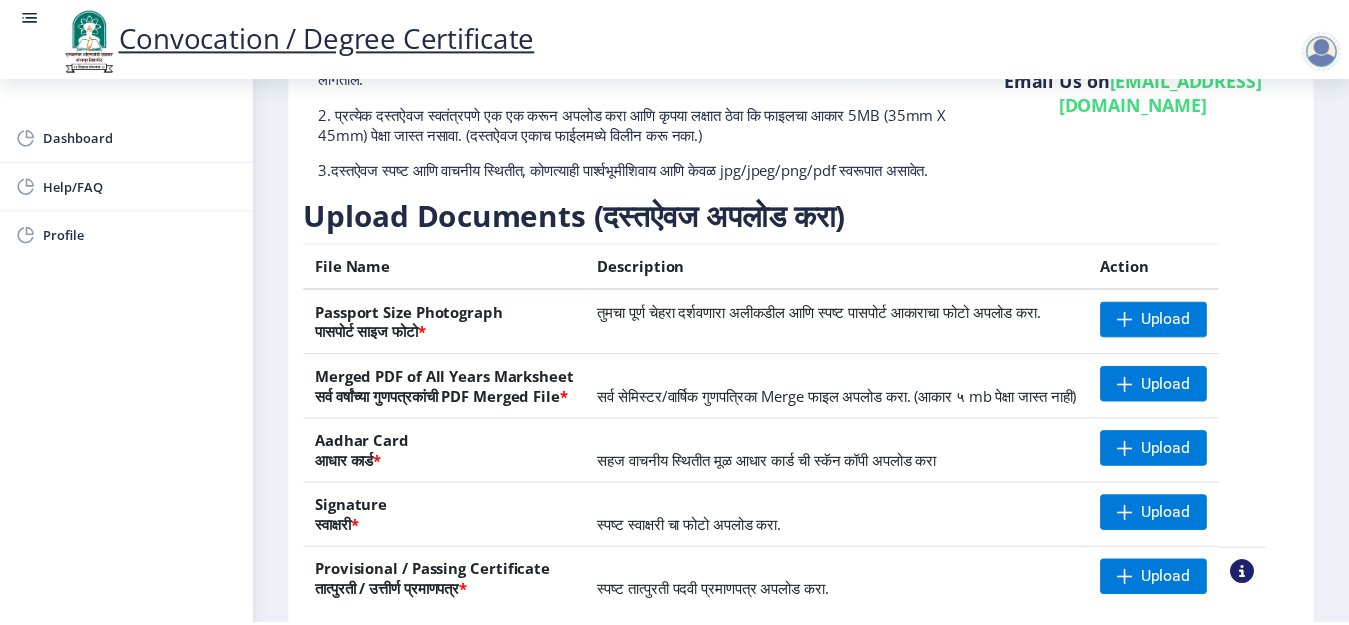 scroll, scrollTop: 385, scrollLeft: 0, axis: vertical 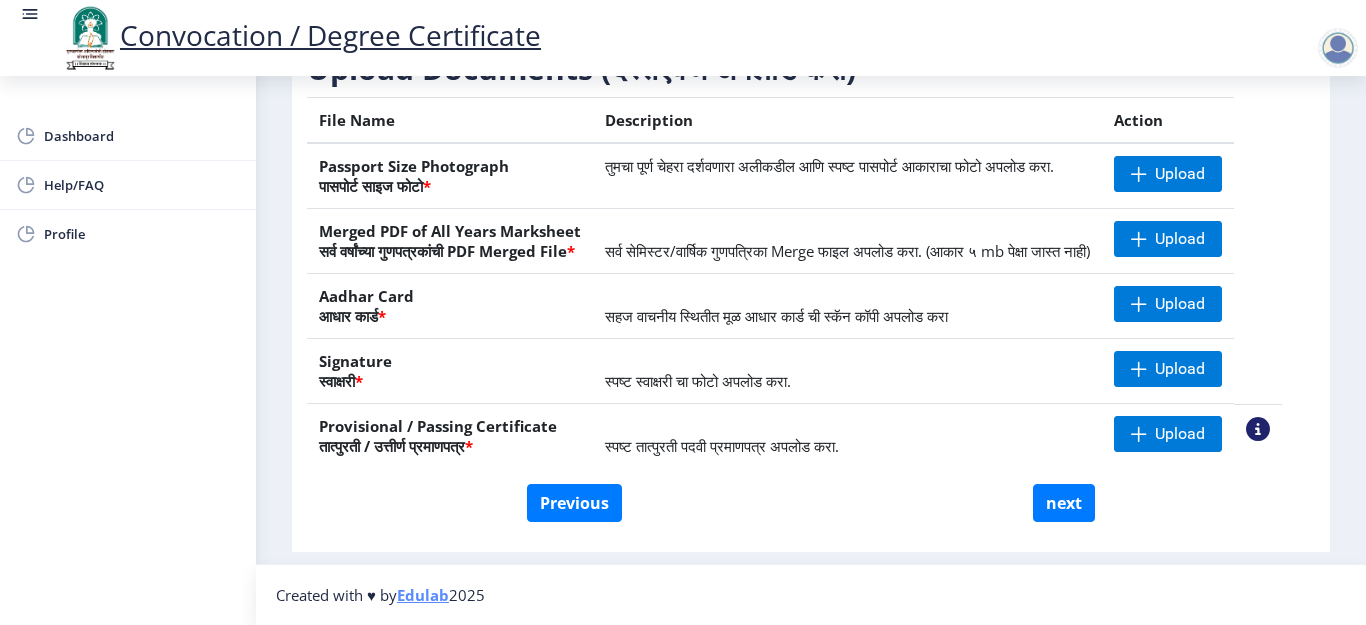 click 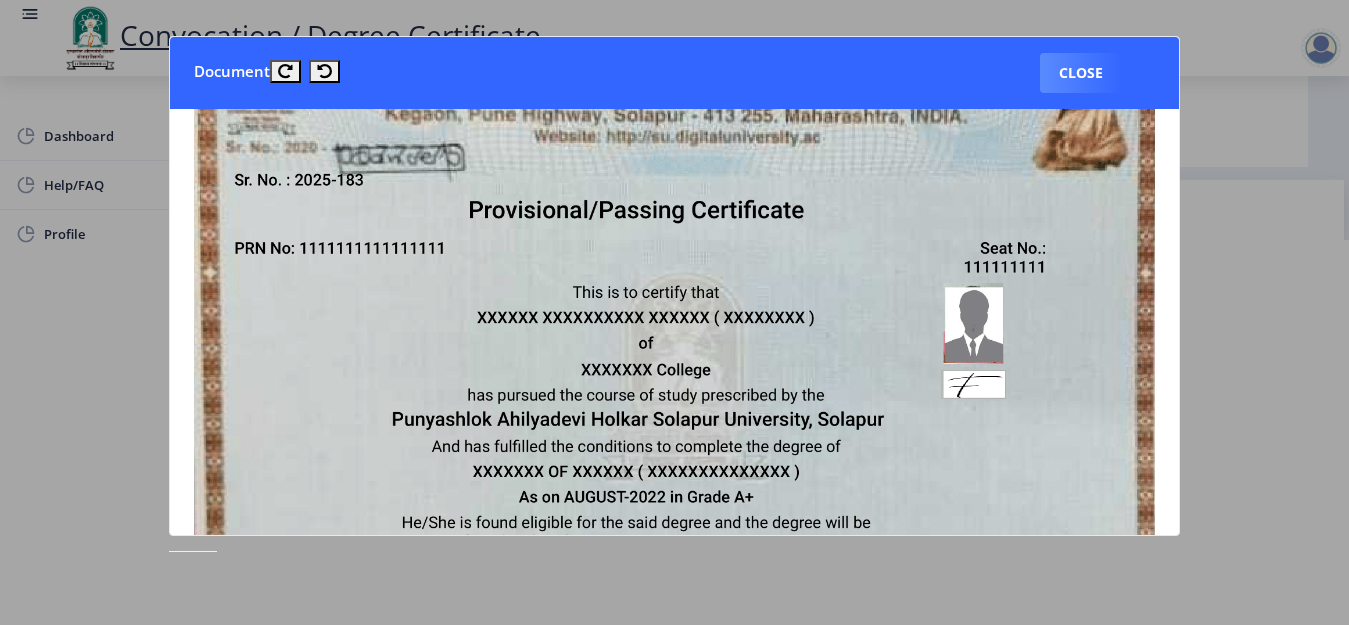 scroll, scrollTop: 300, scrollLeft: 0, axis: vertical 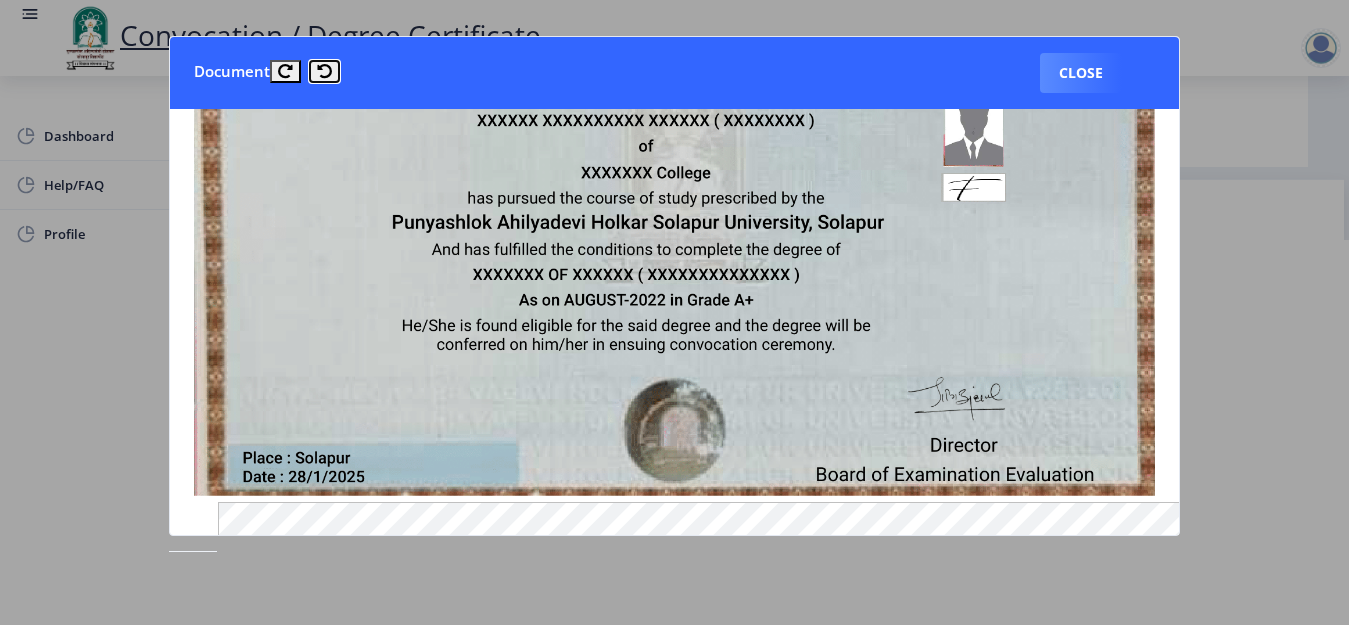 click at bounding box center (324, 71) 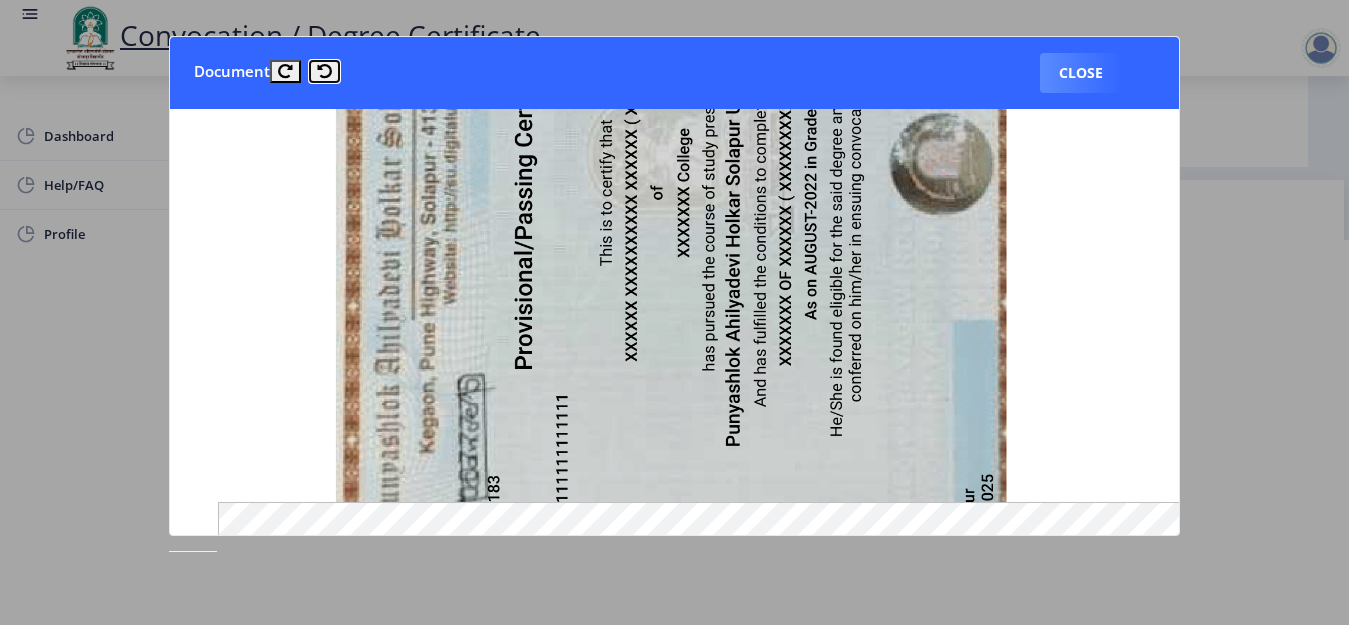 click at bounding box center (324, 71) 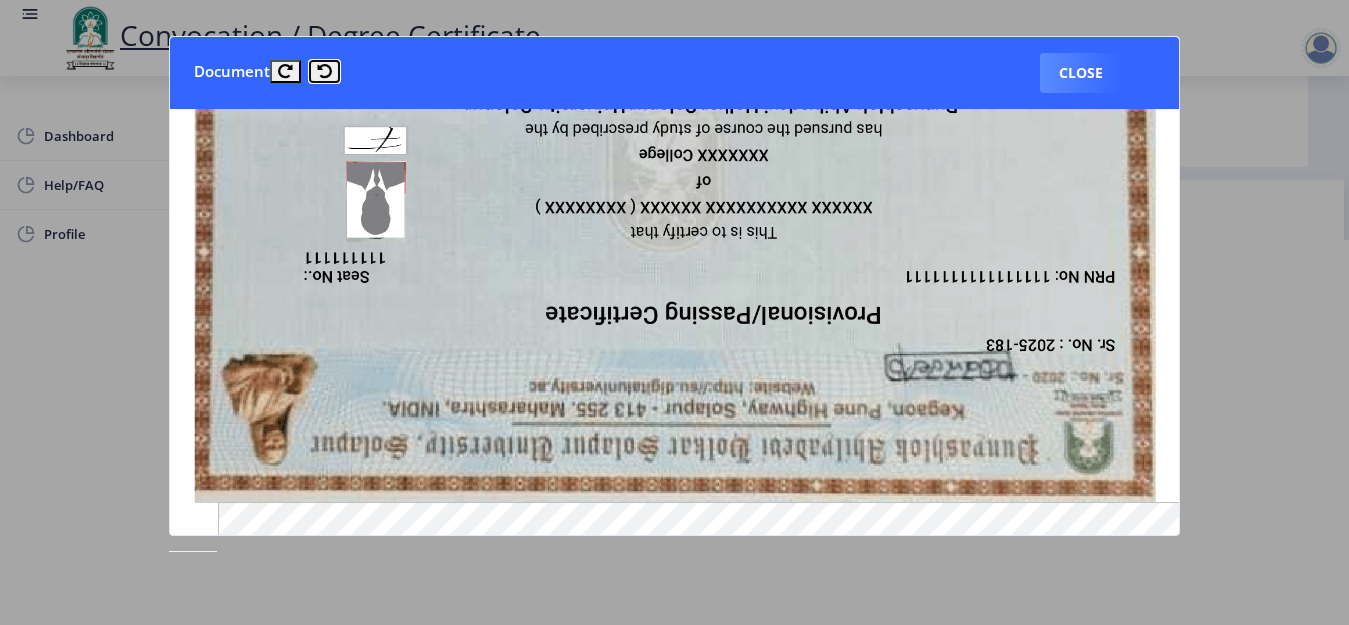 click at bounding box center [324, 71] 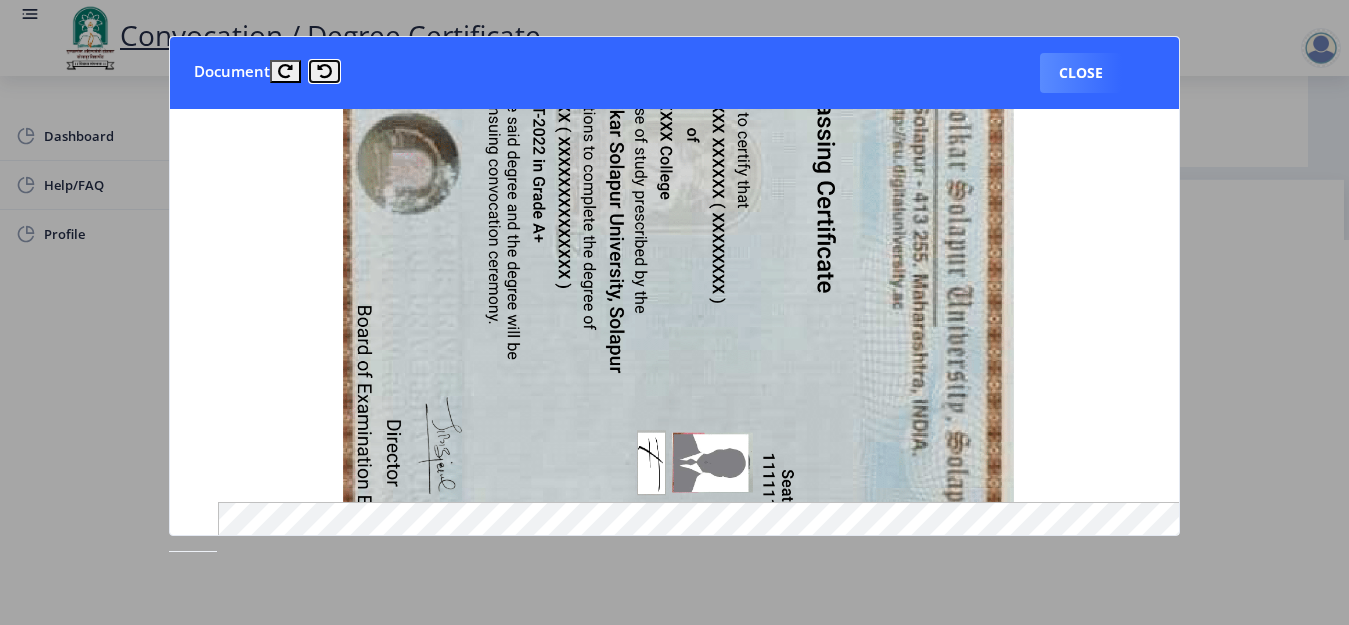 click at bounding box center [324, 71] 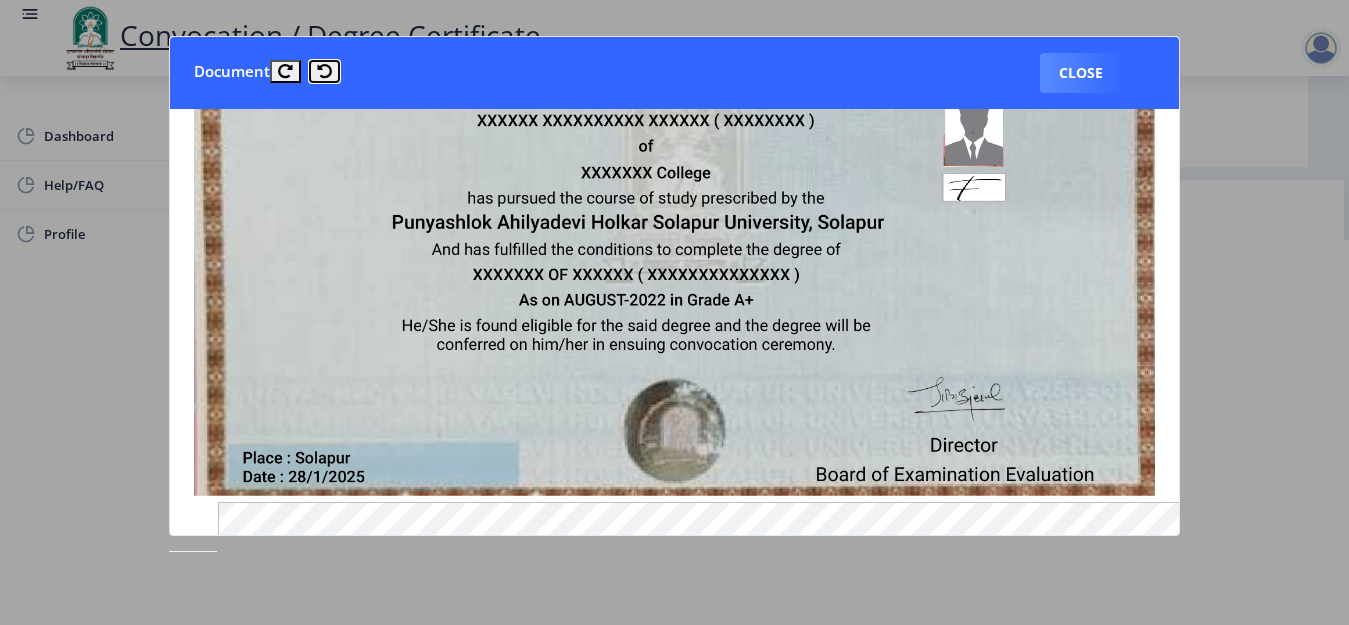 scroll, scrollTop: 0, scrollLeft: 0, axis: both 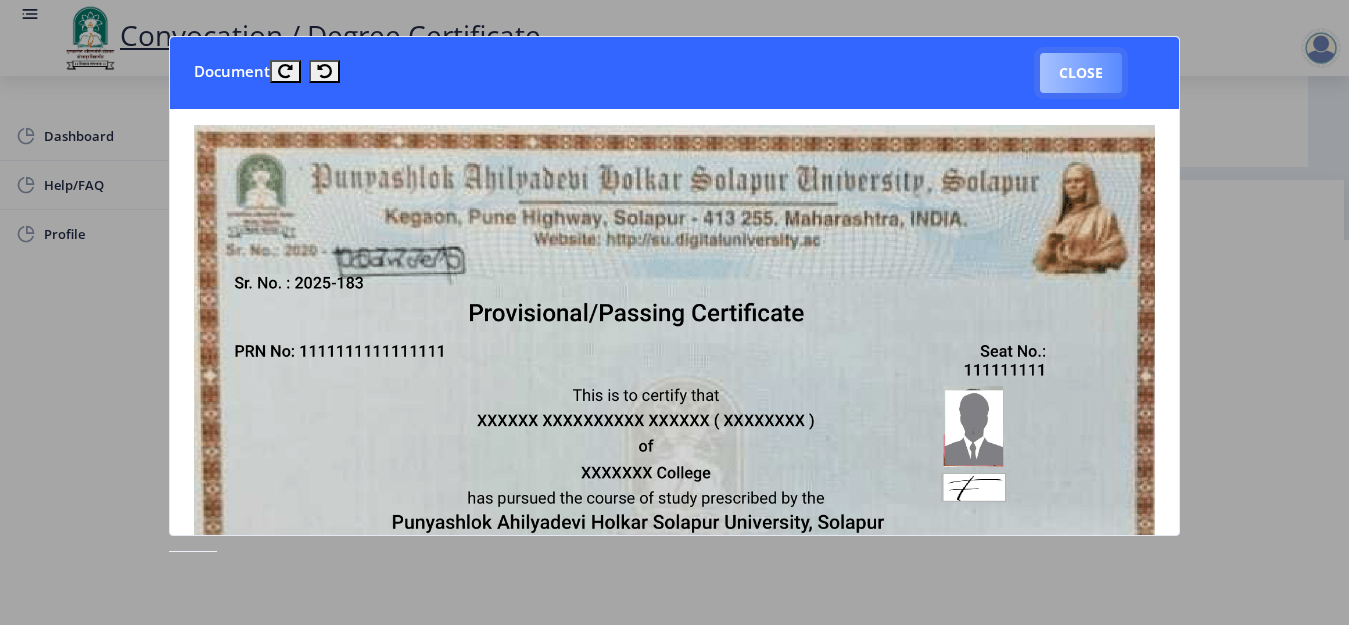click on "Close" at bounding box center [1081, 73] 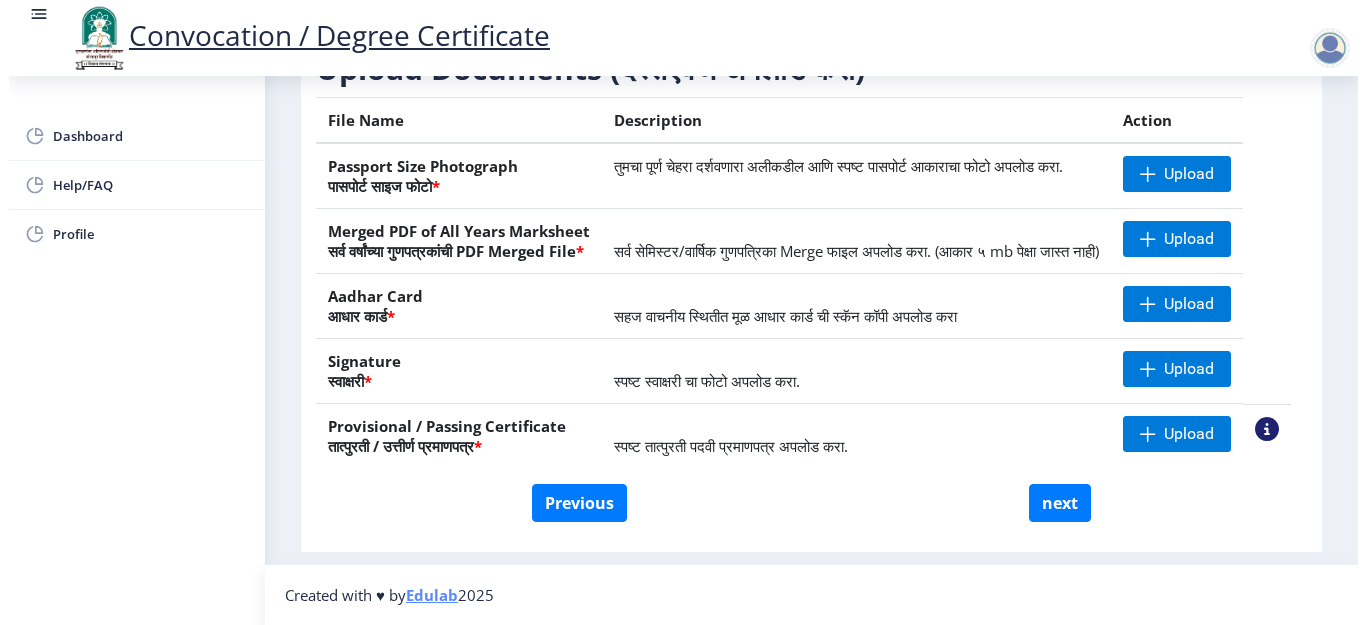 scroll, scrollTop: 189, scrollLeft: 0, axis: vertical 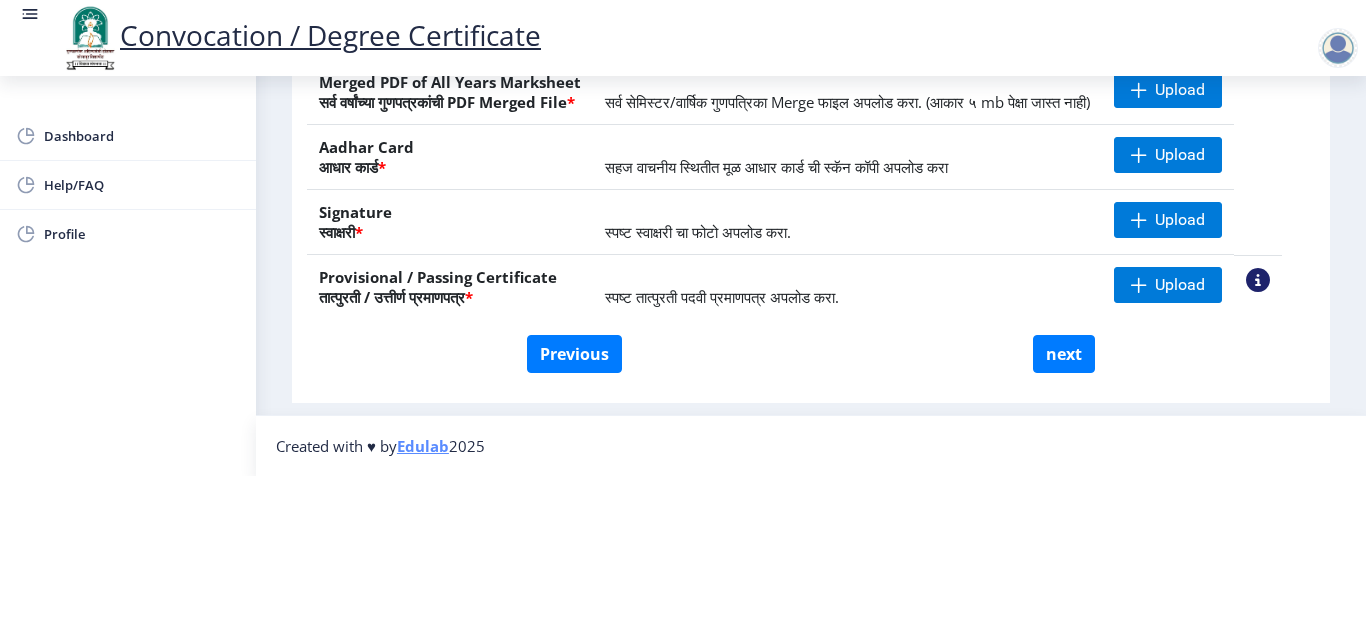 click on "File Name Description Action Passport Size Photograph  पासपोर्ट साइज फोटो  * तुमचा पूर्ण चेहरा दर्शवणारा अलीकडील आणि स्पष्ट पासपोर्ट आकाराचा फोटो अपलोड करा.  Upload Merged PDF of All Years Marksheet   सर्व वर्षांच्या गुणपत्रकांची PDF Merged File * सर्व सेमिस्टर/वार्षिक गुणपत्रिका Merge फाइल अपलोड करा. (आकार ५ mb पेक्षा जास्त नाही)  Upload Aadhar Card  आधार कार्ड  * सहज वाचनीय स्थितीत मूळ आधार कार्ड ची स्कॅन कॉपी अपलोड करा  Upload Signature  स्वाक्षरी  * स्पष्ट स्वाक्षरी चा फोटो अपलोड करा. *" 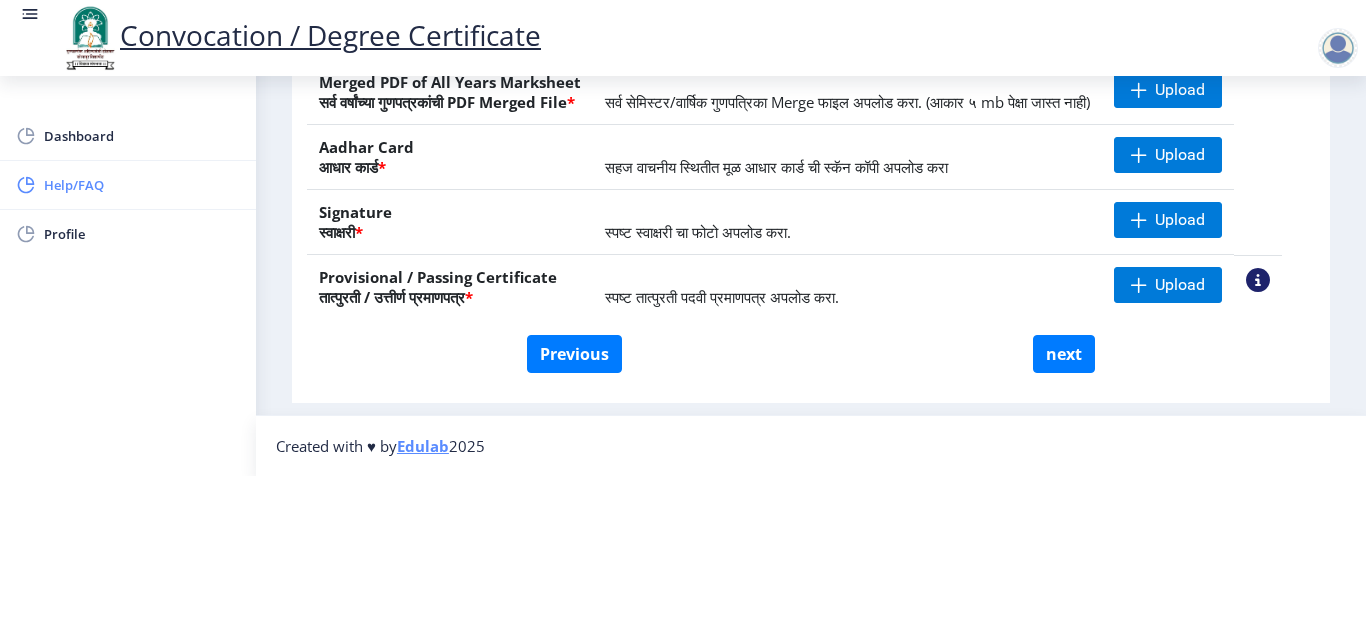 click on "Help/FAQ" 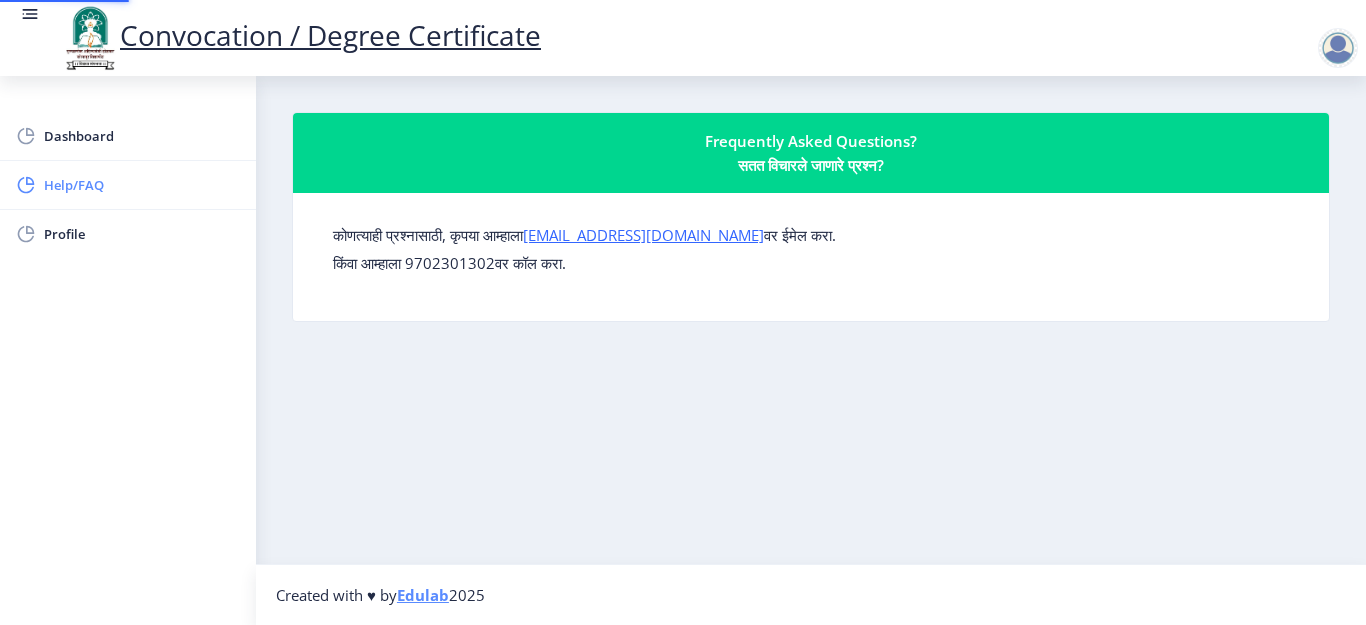 scroll, scrollTop: 0, scrollLeft: 0, axis: both 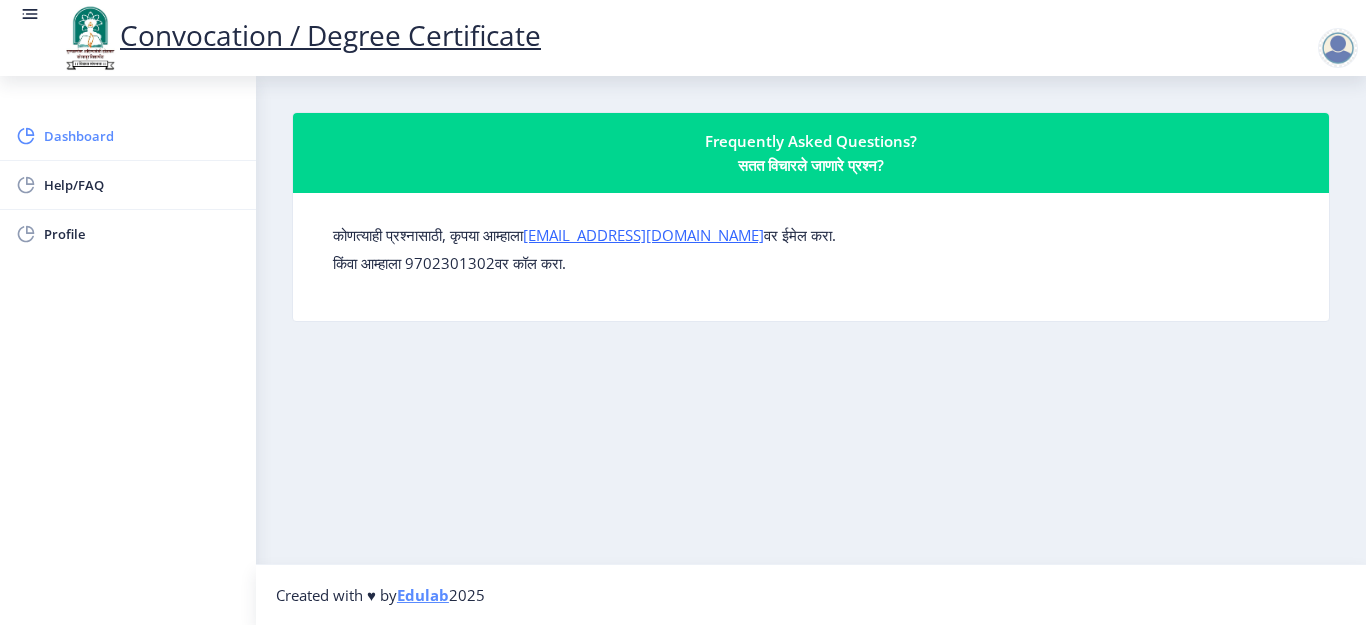 click on "Dashboard" 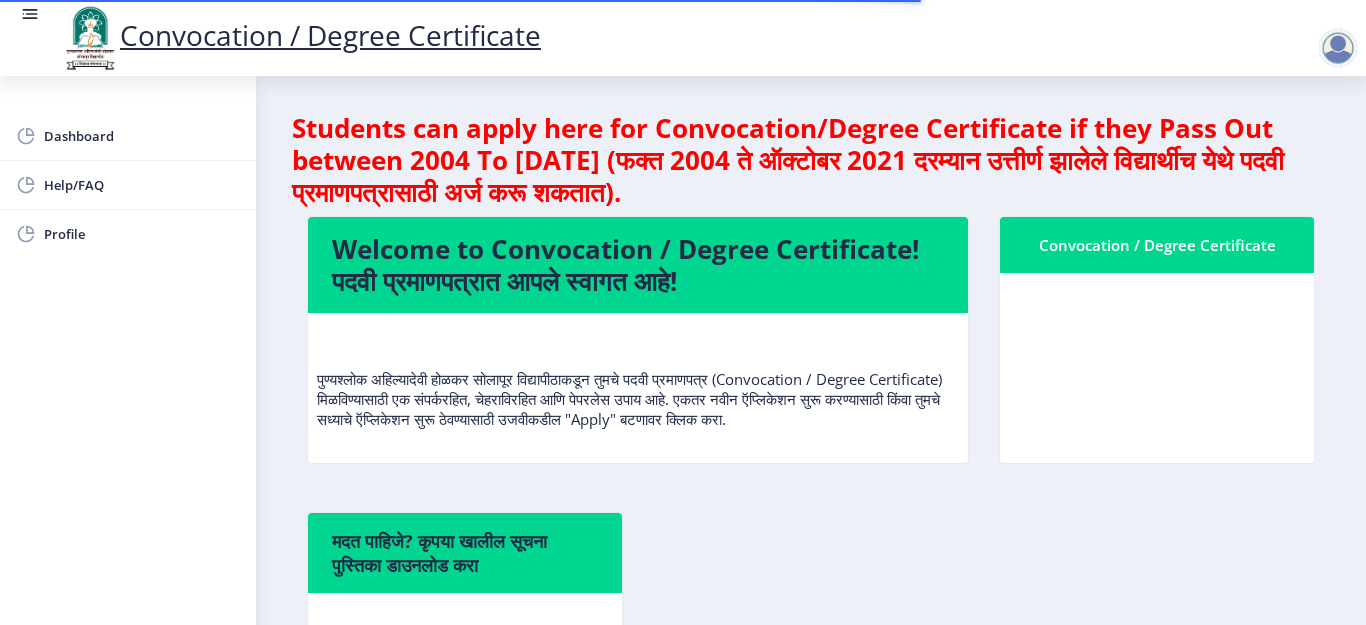 scroll, scrollTop: 364, scrollLeft: 0, axis: vertical 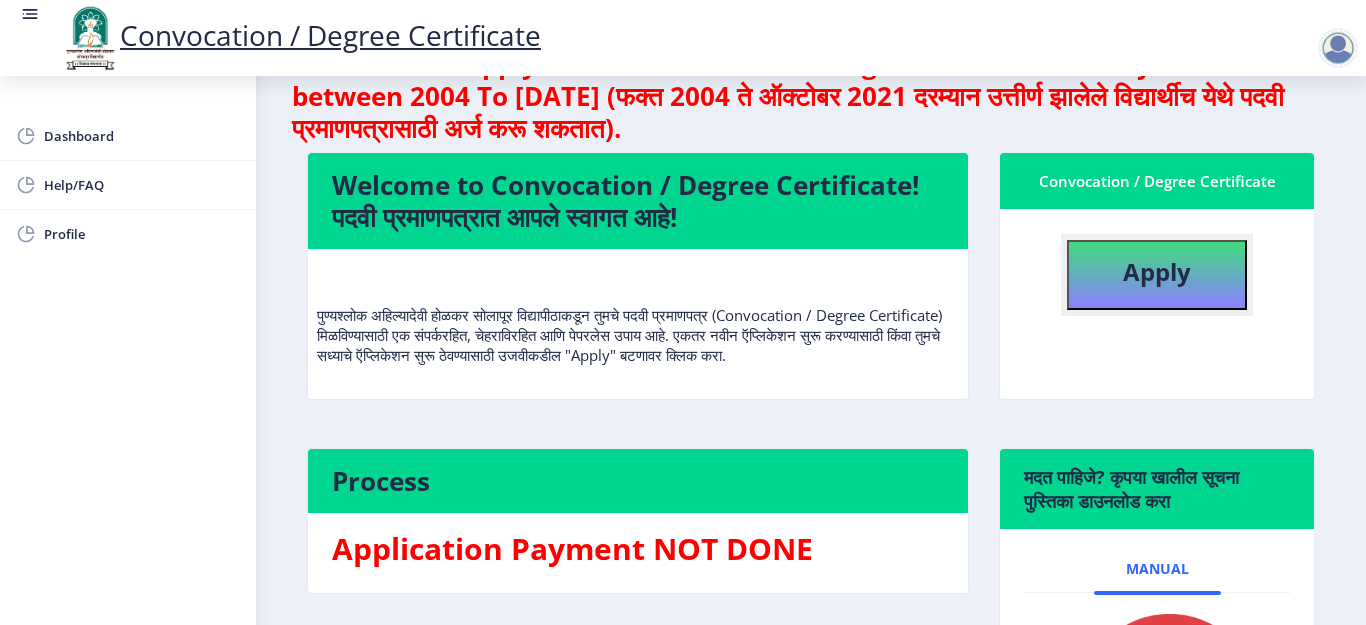 click on "Apply" 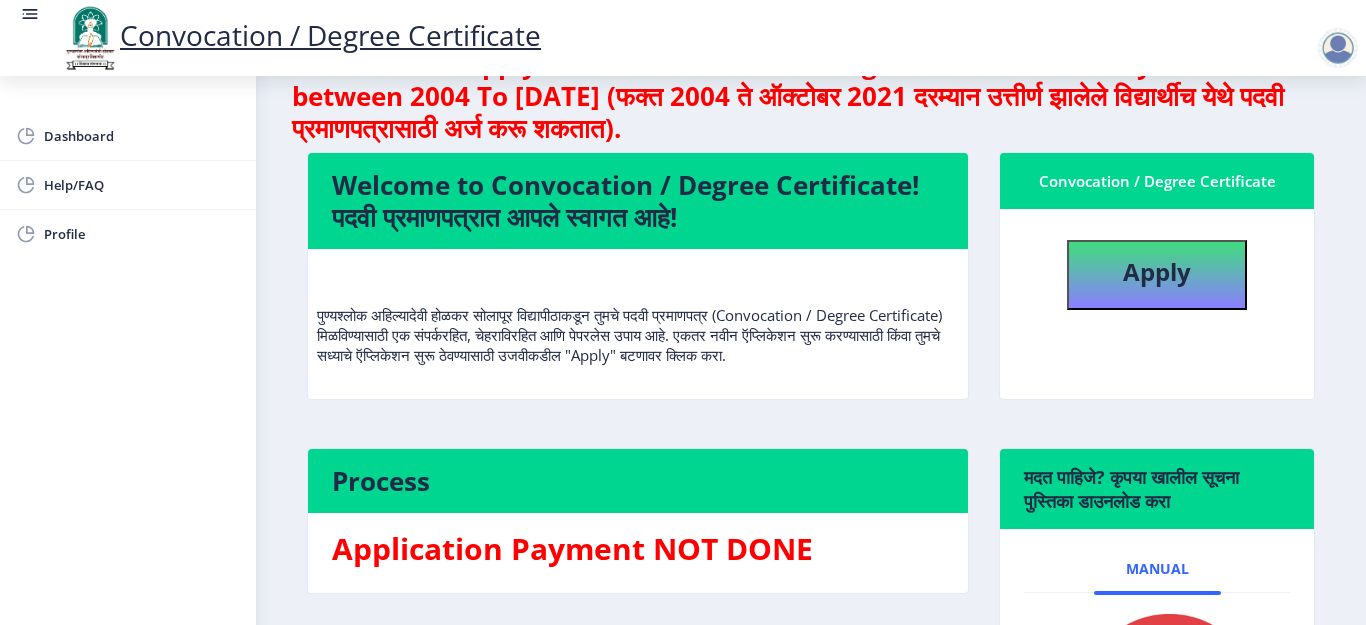 select 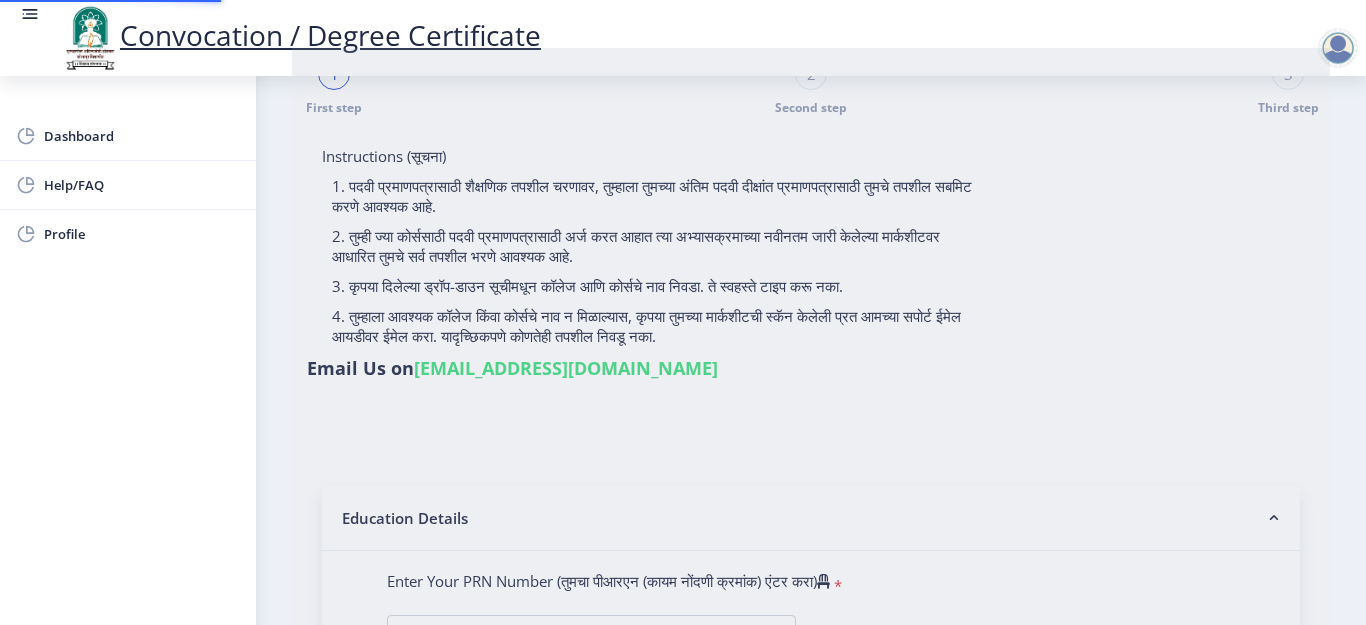scroll, scrollTop: 0, scrollLeft: 0, axis: both 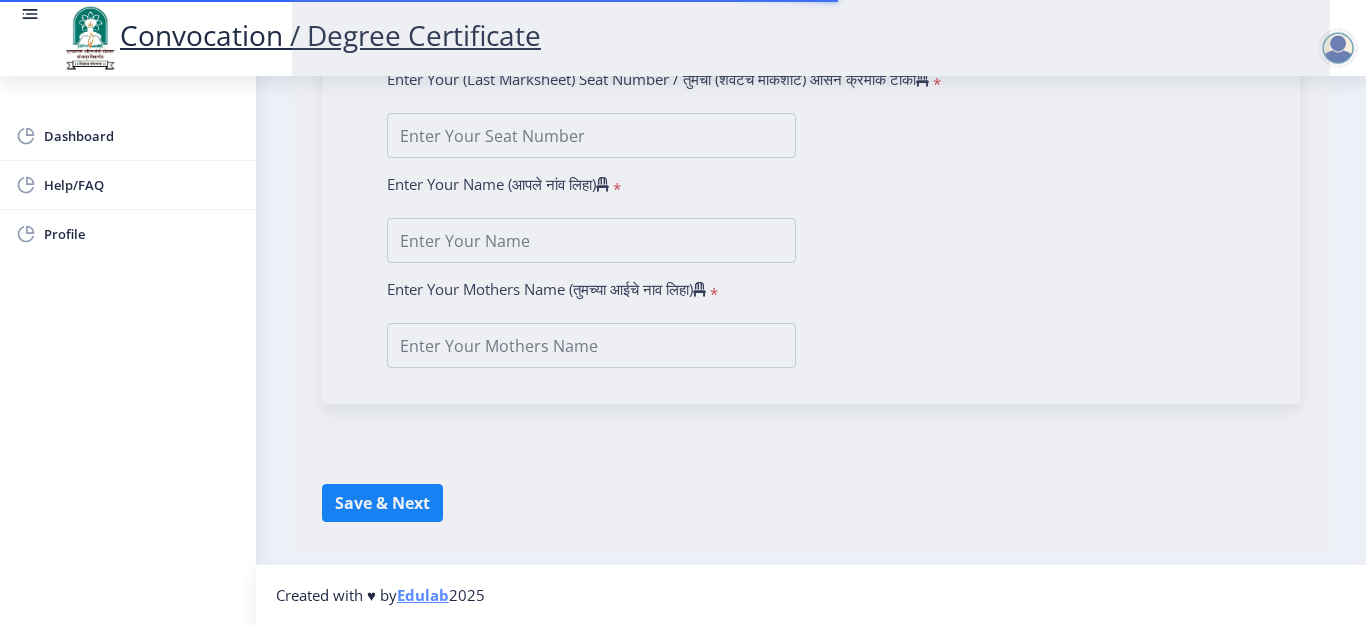 type on "[PERSON_NAME] [PERSON_NAME]" 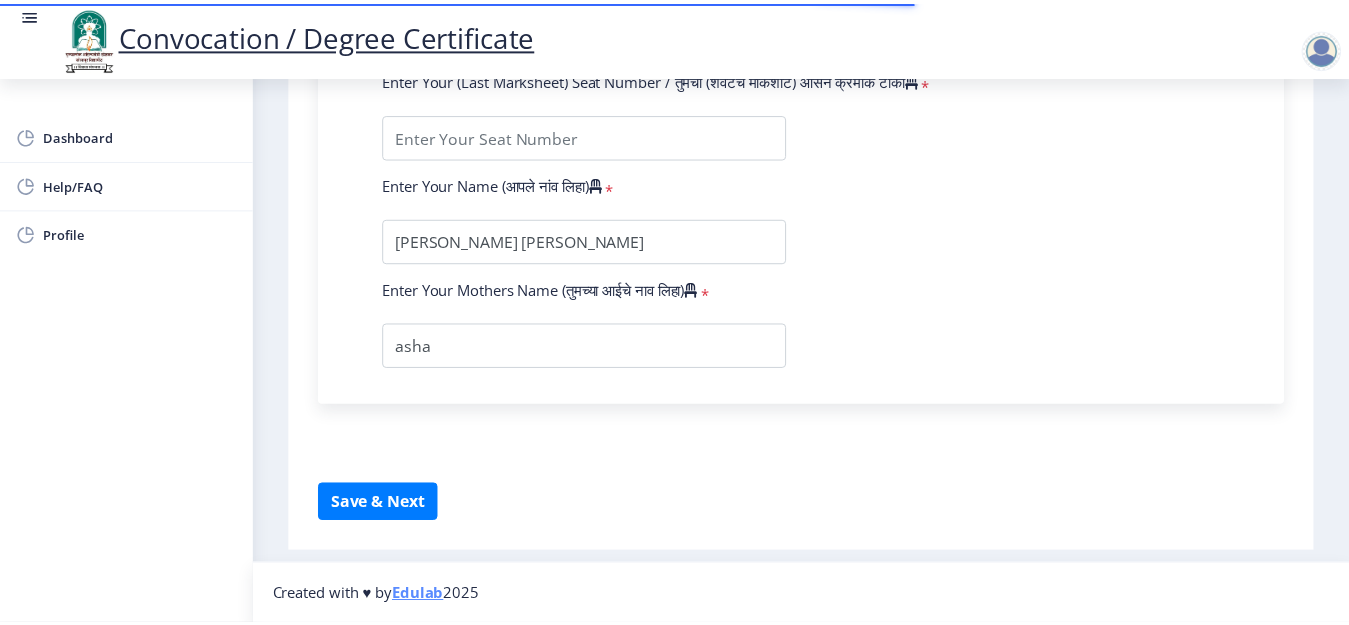scroll, scrollTop: 385, scrollLeft: 0, axis: vertical 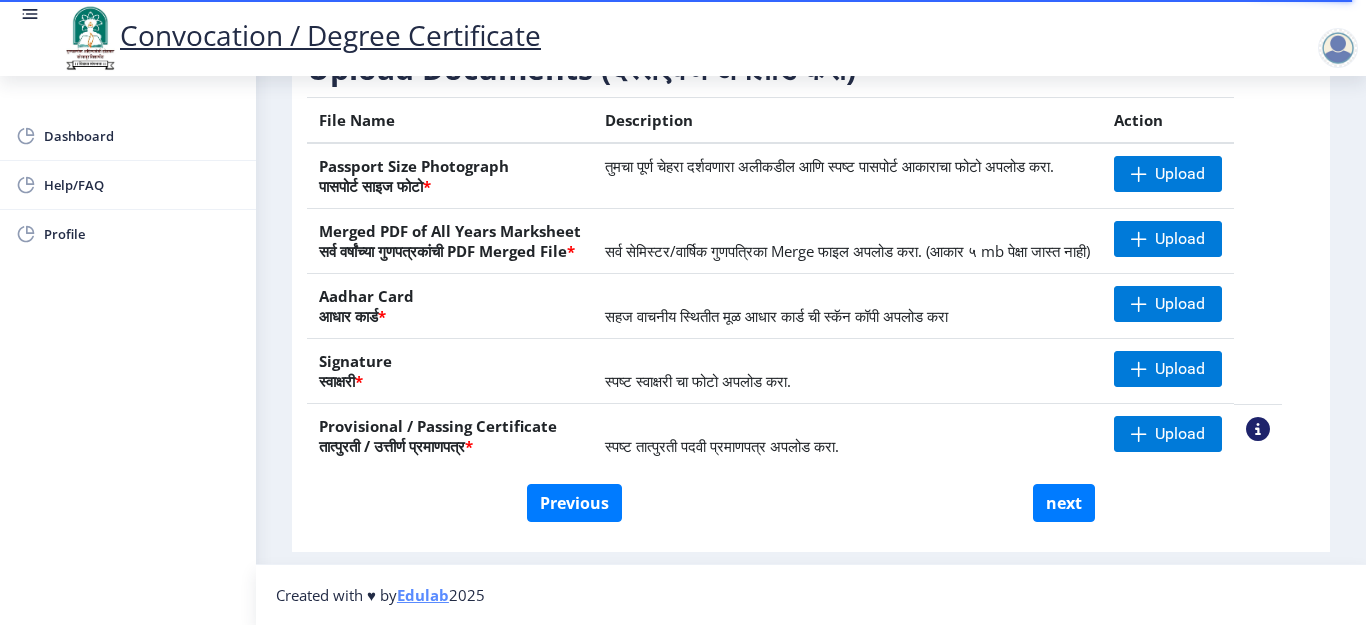 click 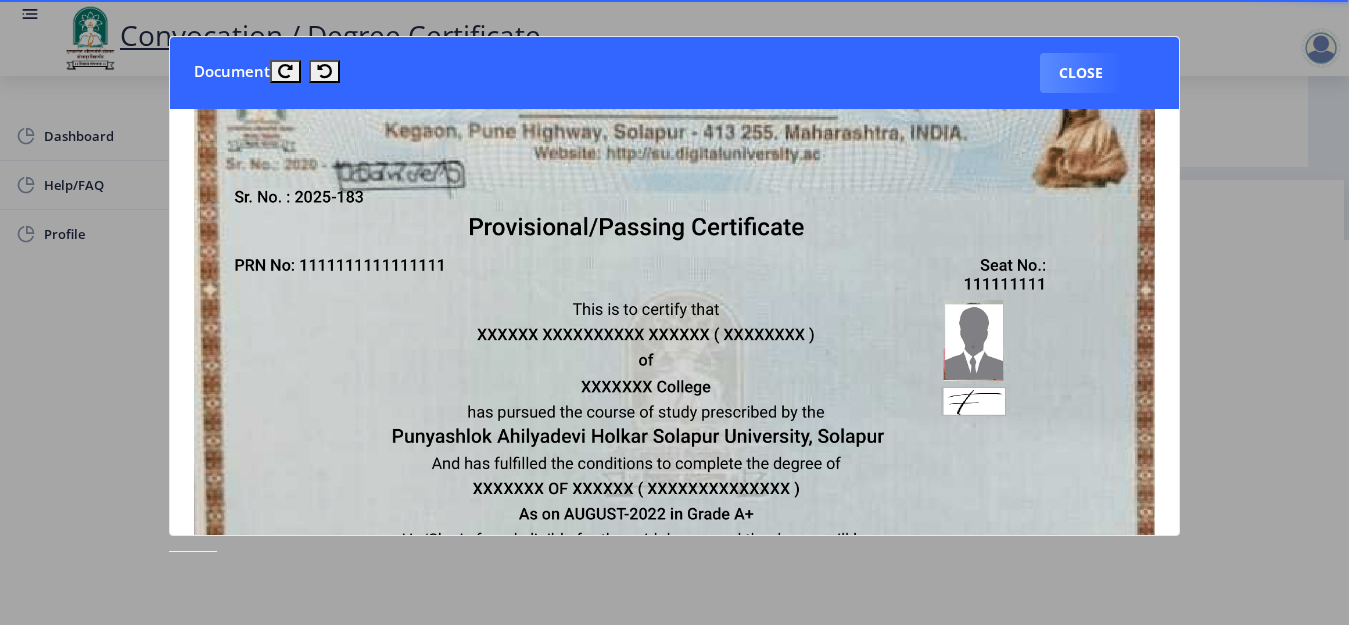 scroll, scrollTop: 0, scrollLeft: 0, axis: both 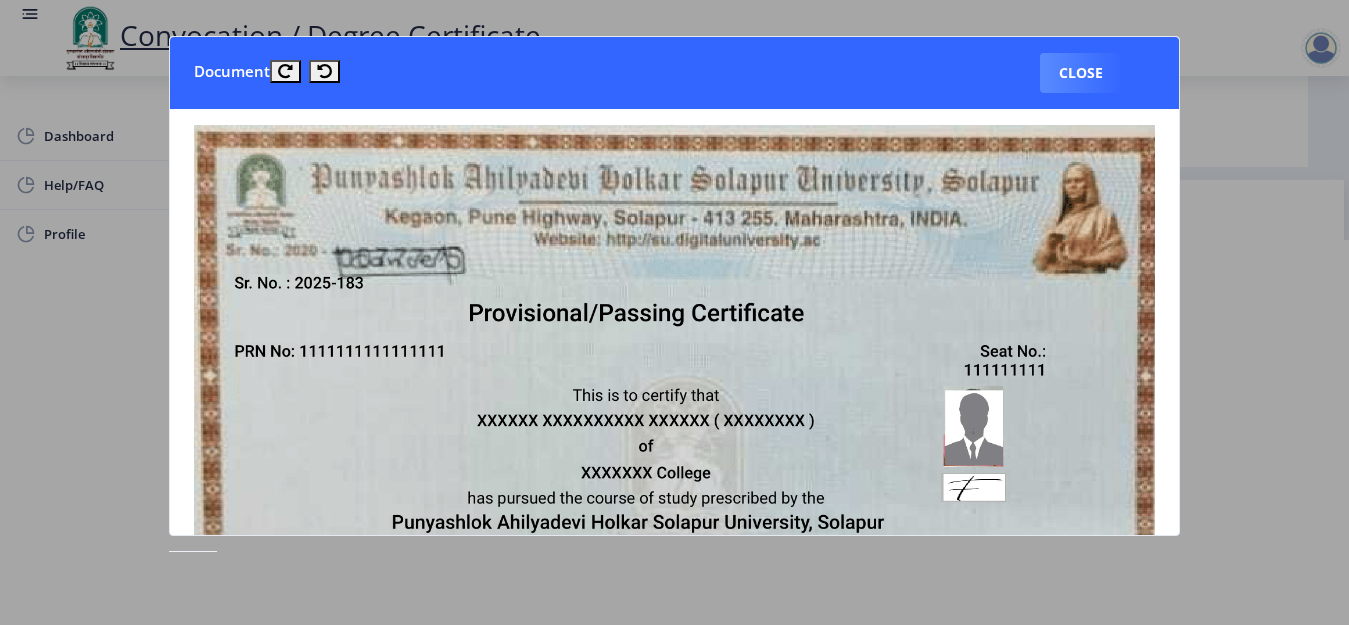 click on "Document     Close" at bounding box center [675, 73] 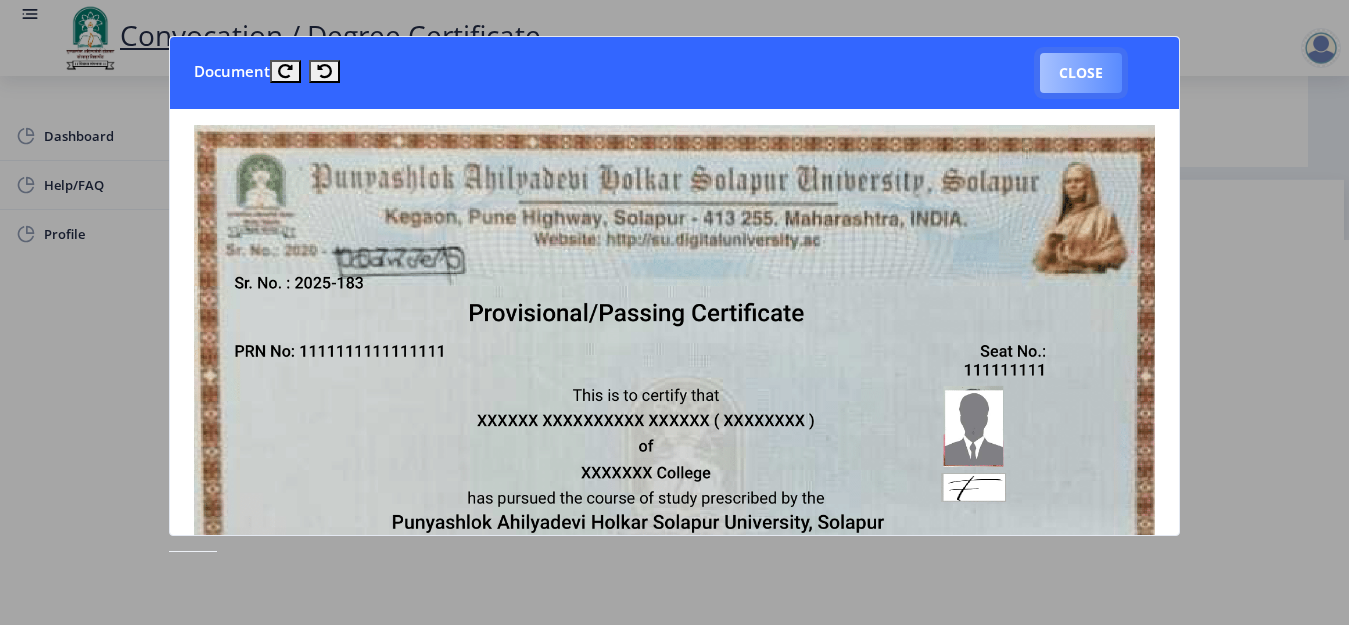 click on "Close" at bounding box center (1081, 73) 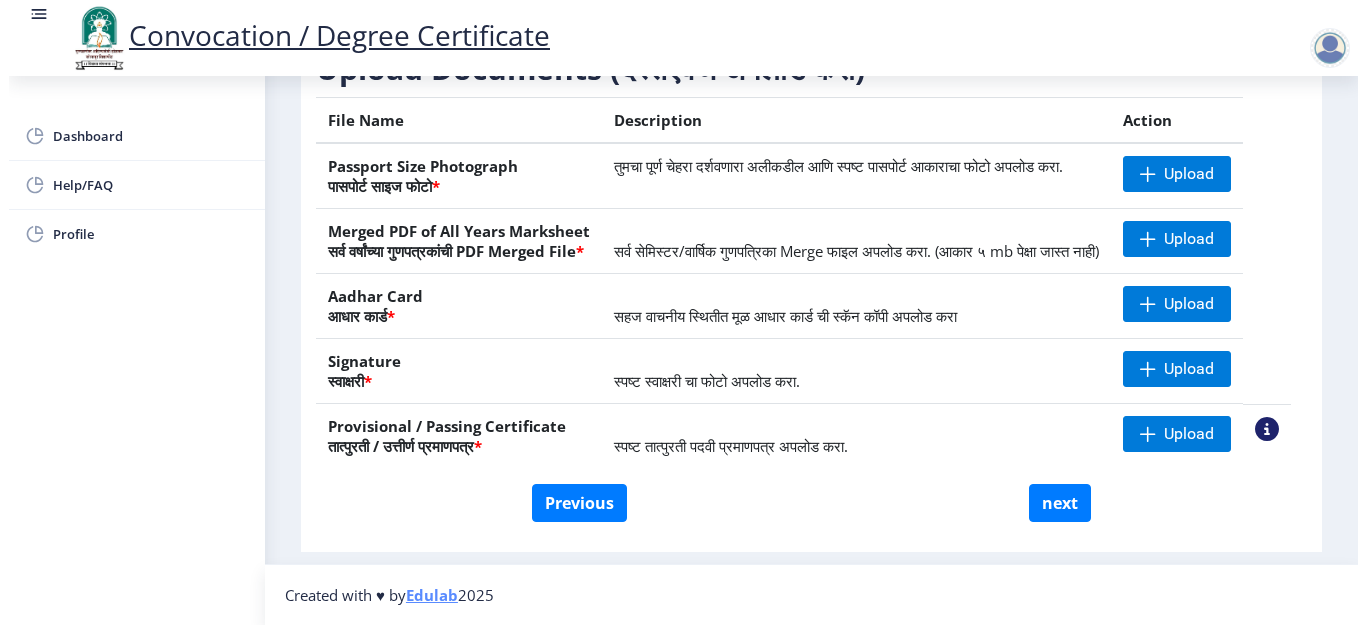 scroll, scrollTop: 189, scrollLeft: 0, axis: vertical 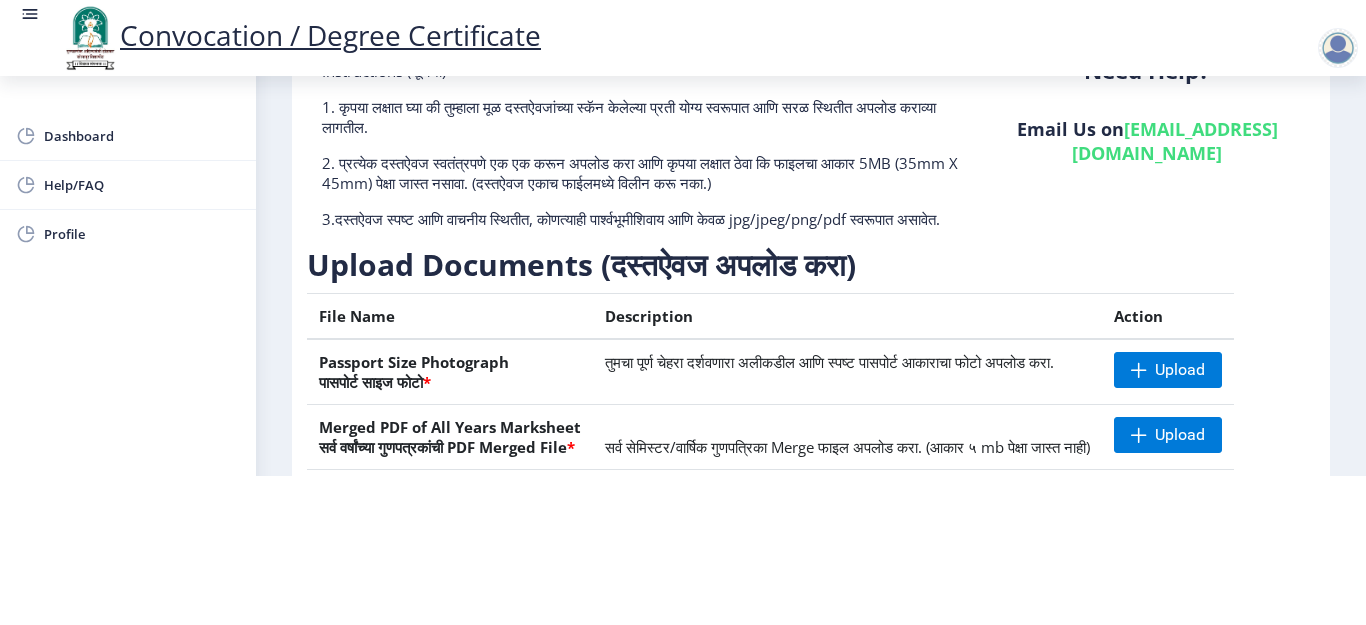 click 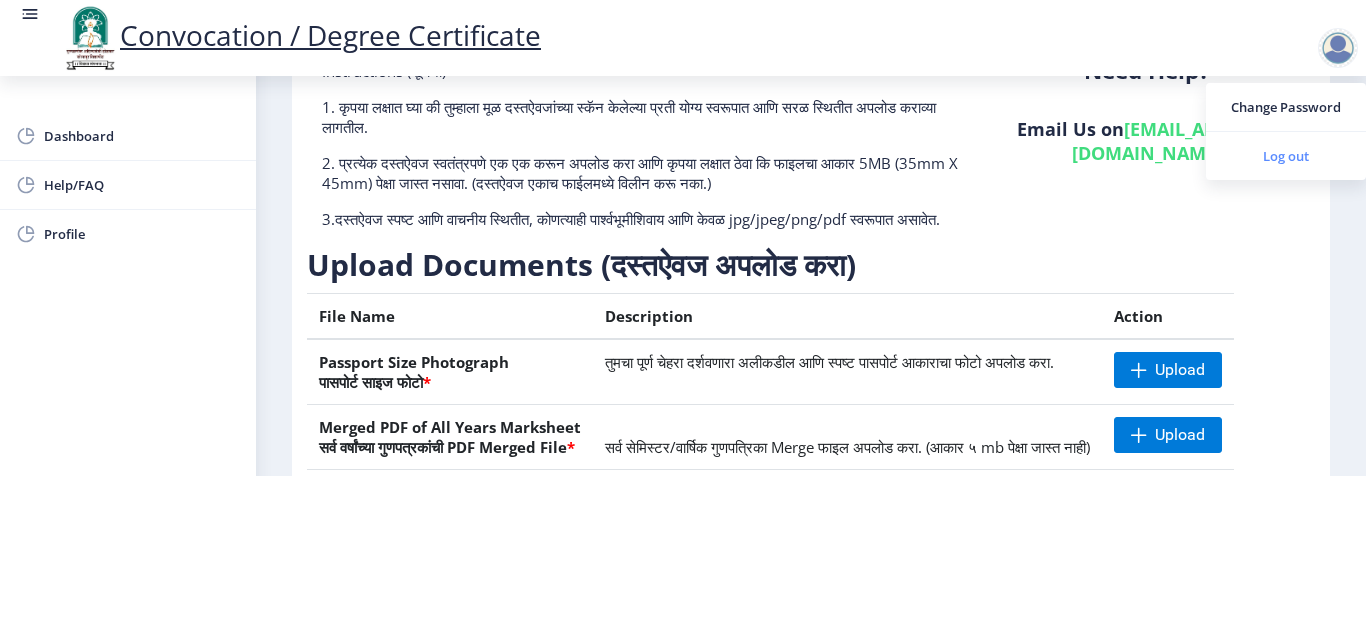 click on "Log out" at bounding box center [1286, 156] 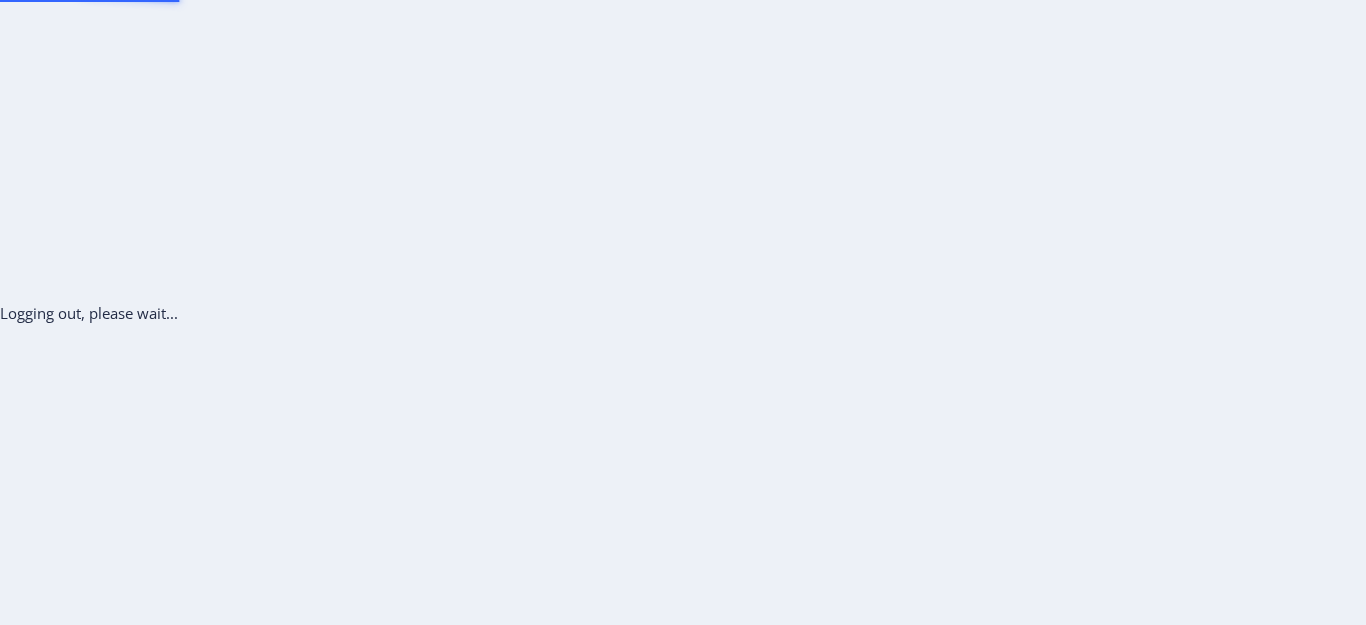 scroll, scrollTop: 0, scrollLeft: 0, axis: both 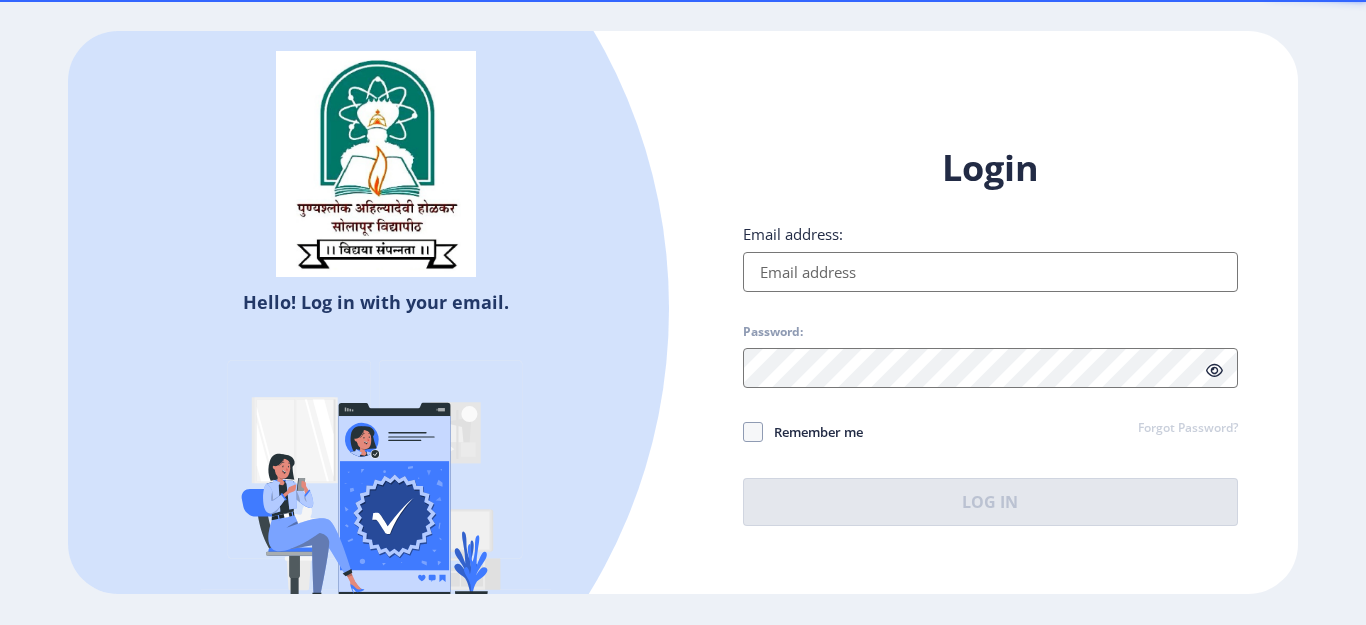 type on "[EMAIL_ADDRESS][DOMAIN_NAME]" 